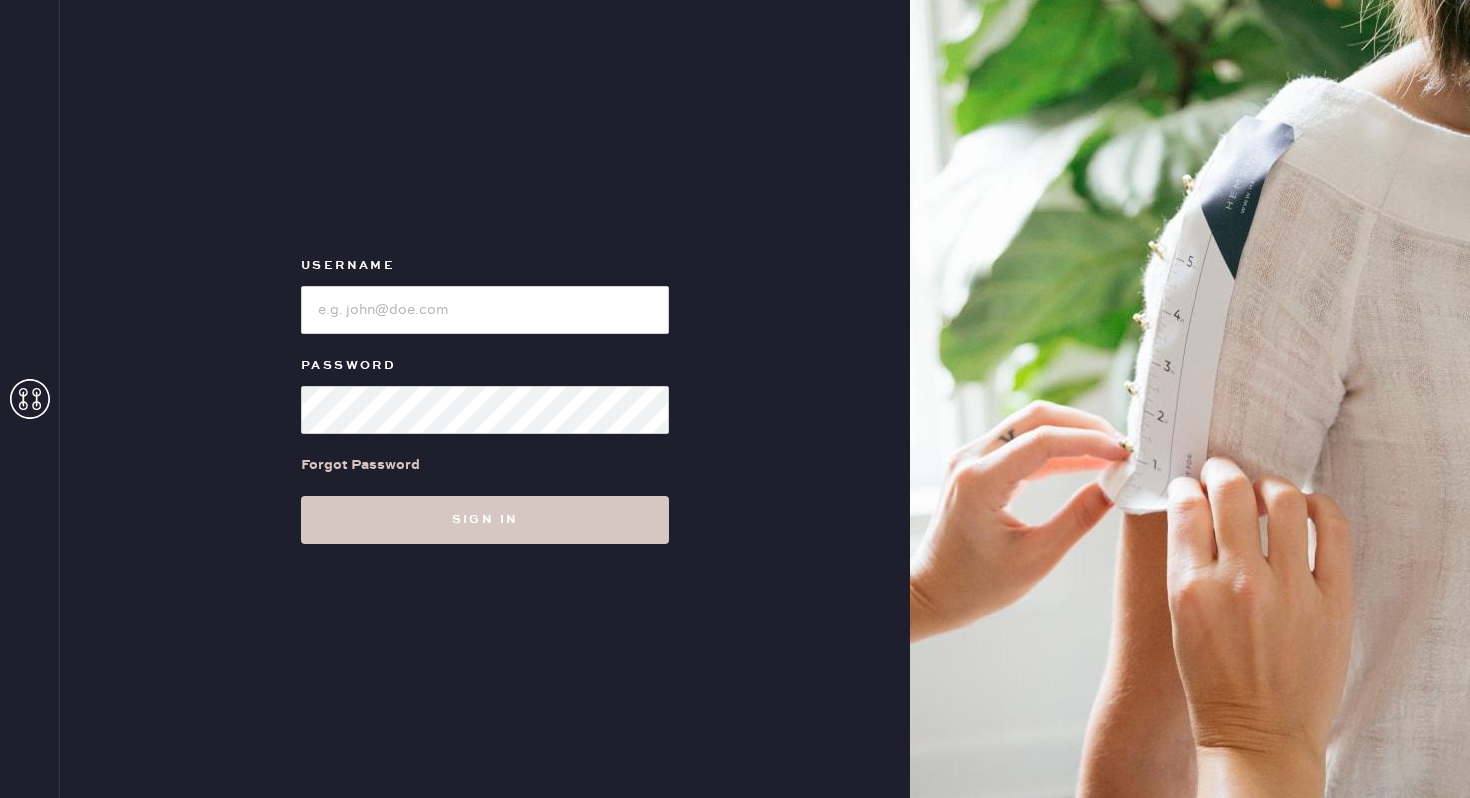 scroll, scrollTop: 0, scrollLeft: 0, axis: both 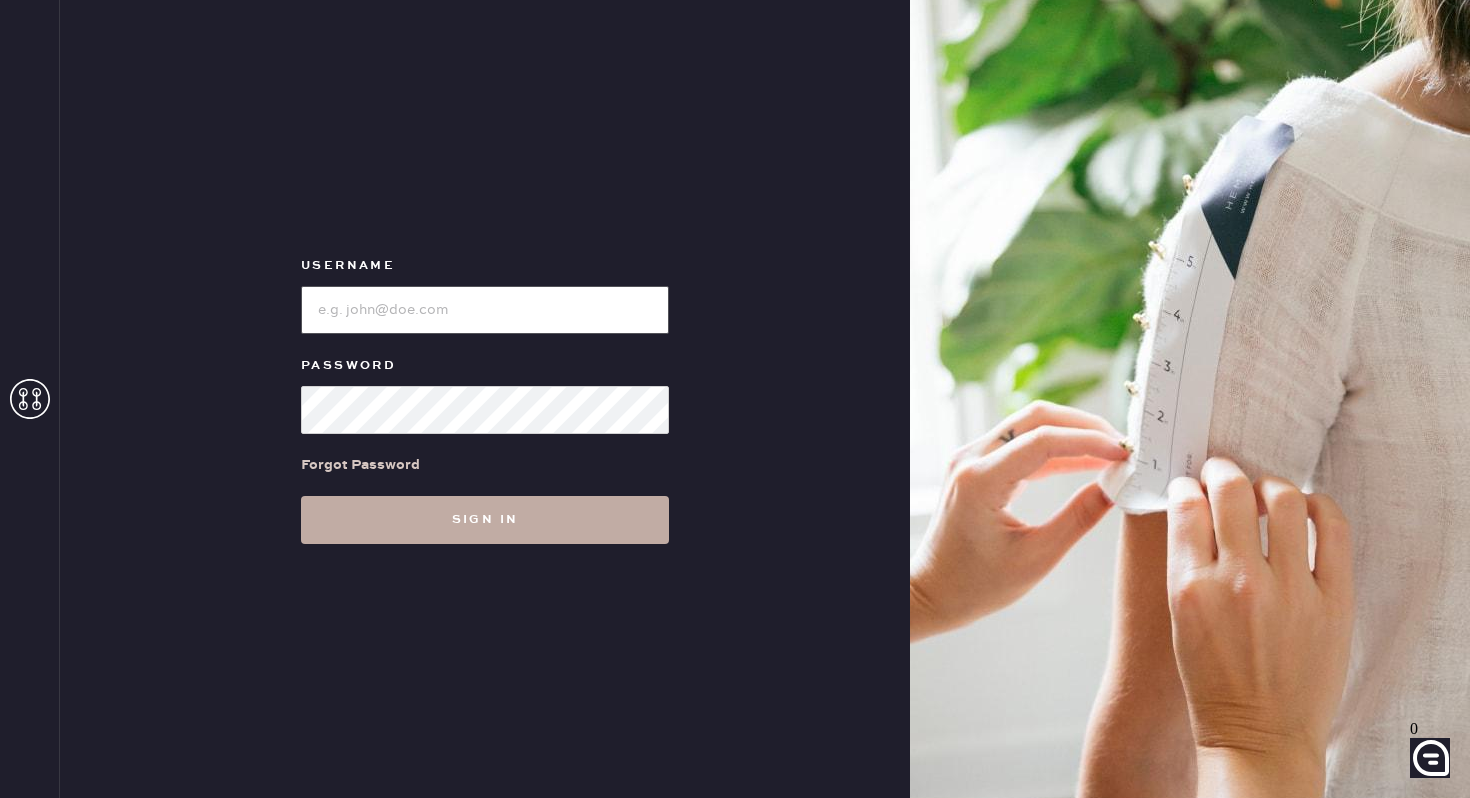 type on "reformationbethesdarow" 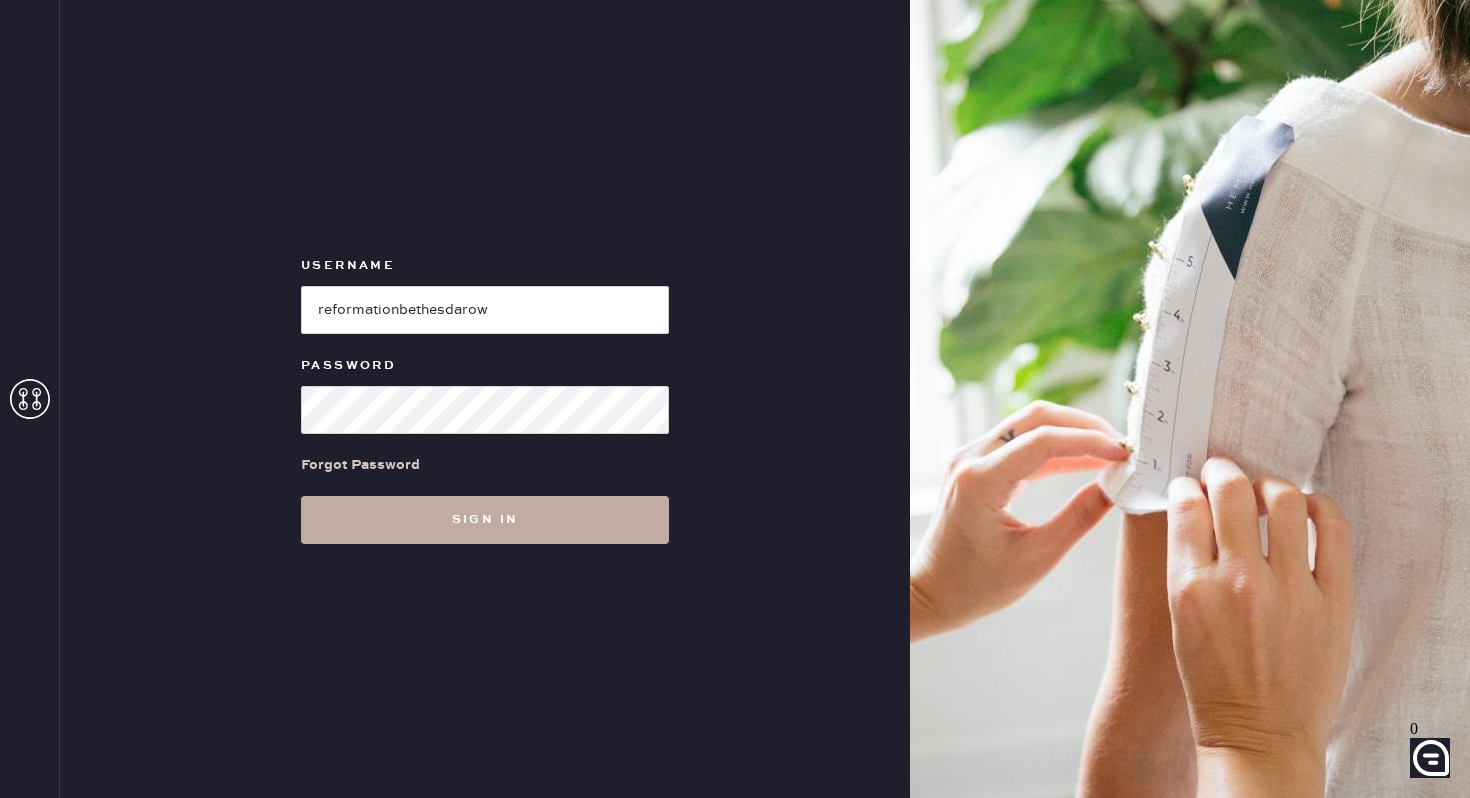 click on "Sign in" at bounding box center (485, 520) 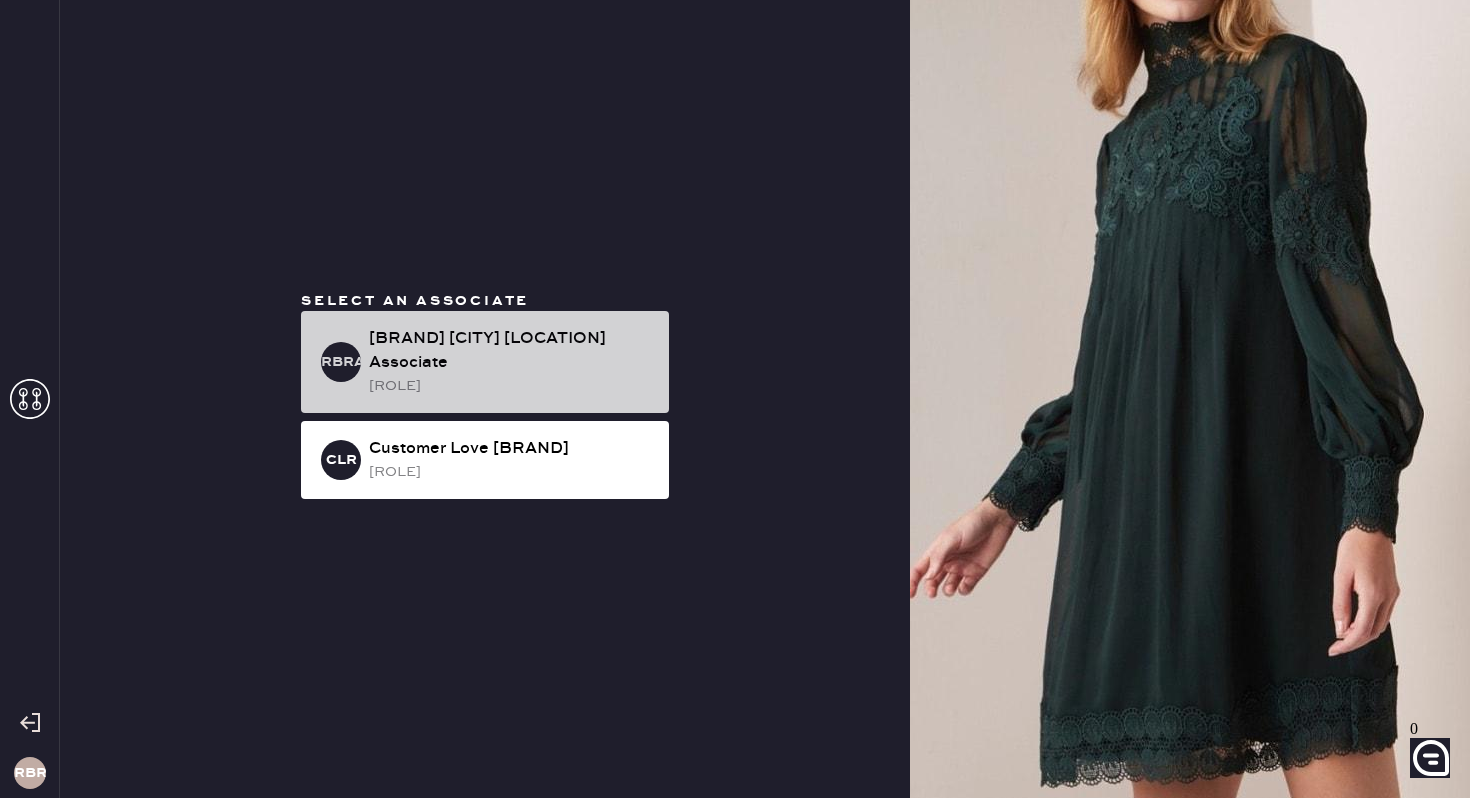 click on "[BRAND] [CITY] [LOCATION] Associate" at bounding box center [511, 351] 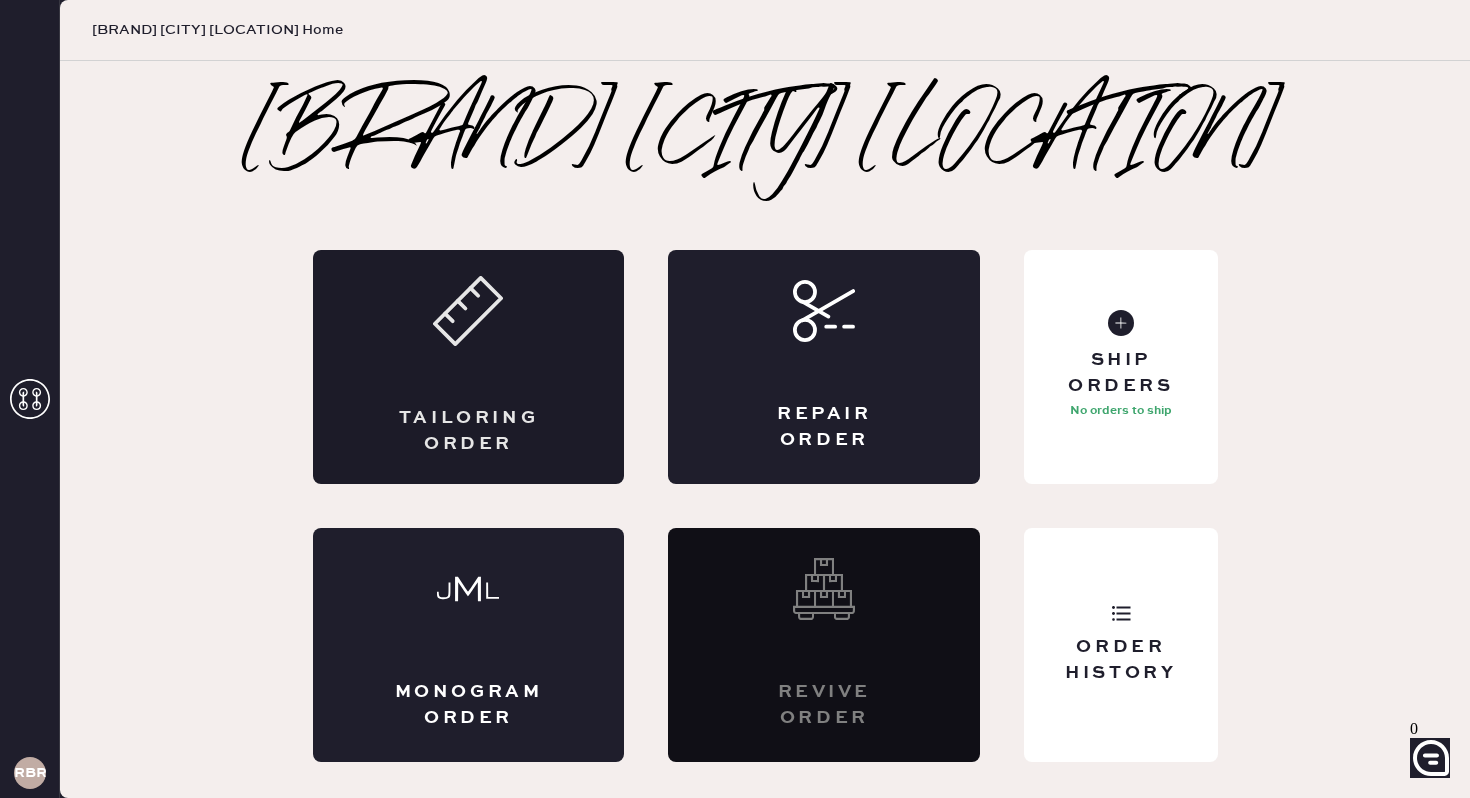 click on "Tailoring Order" at bounding box center (469, 367) 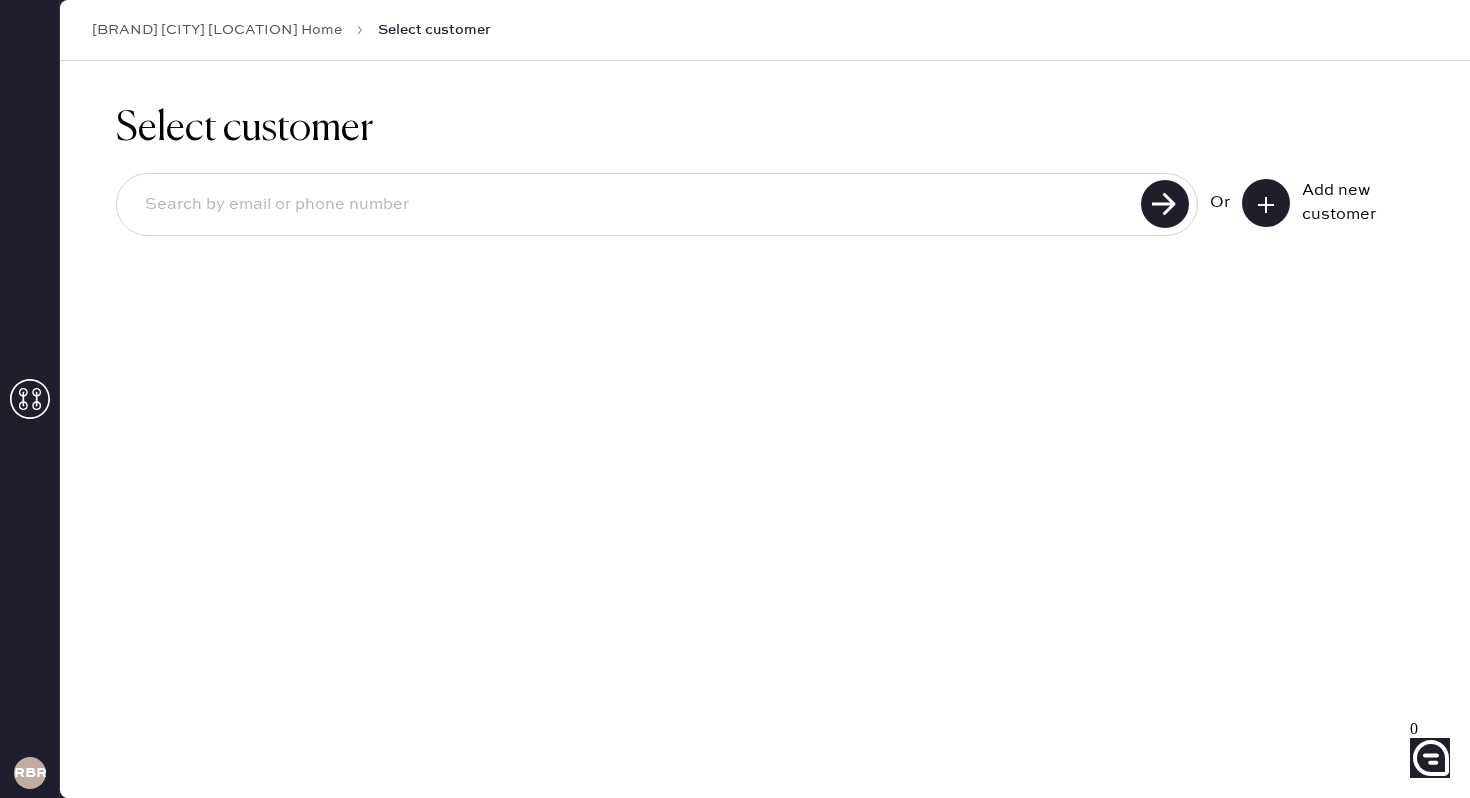 click at bounding box center [632, 205] 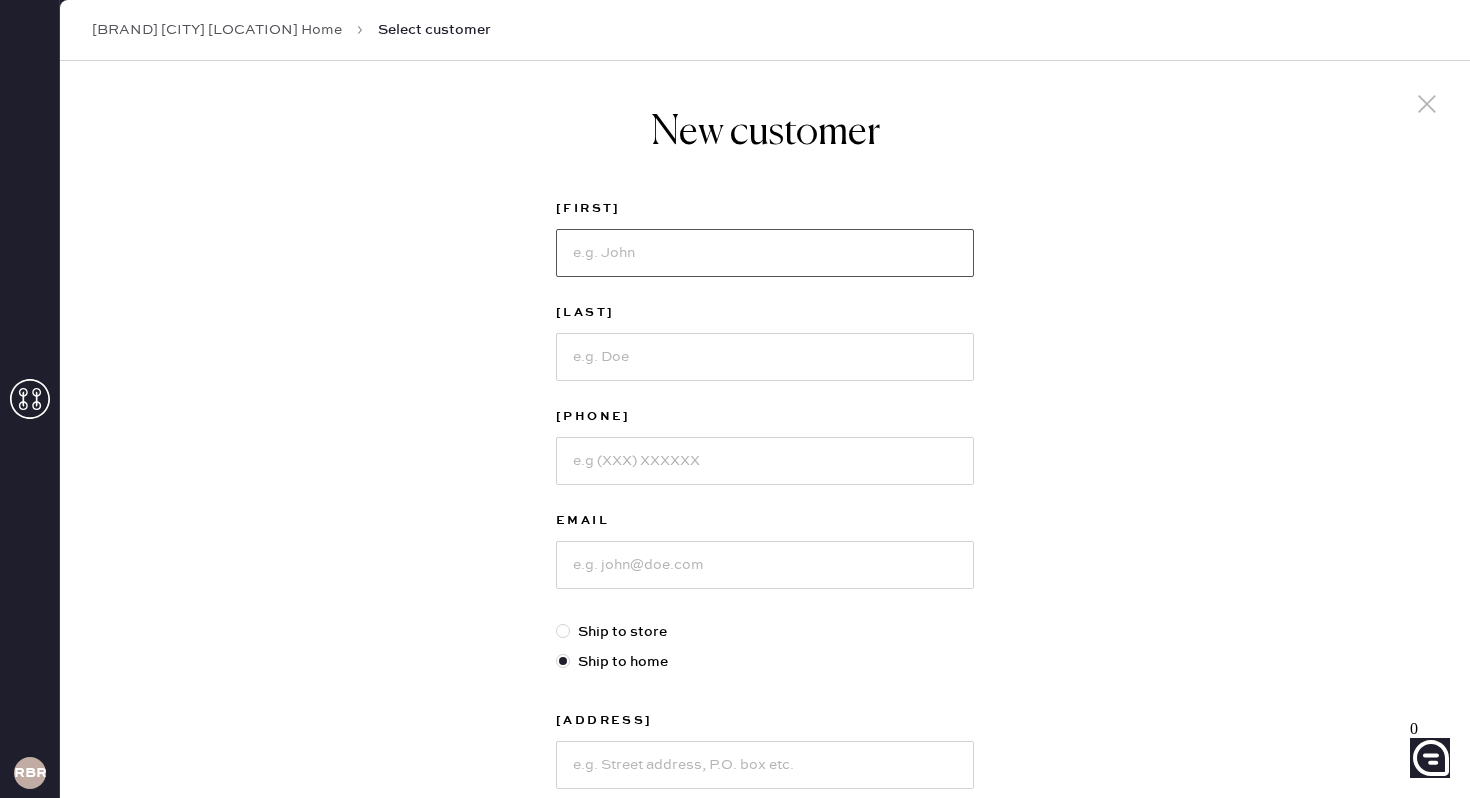 click at bounding box center [765, 253] 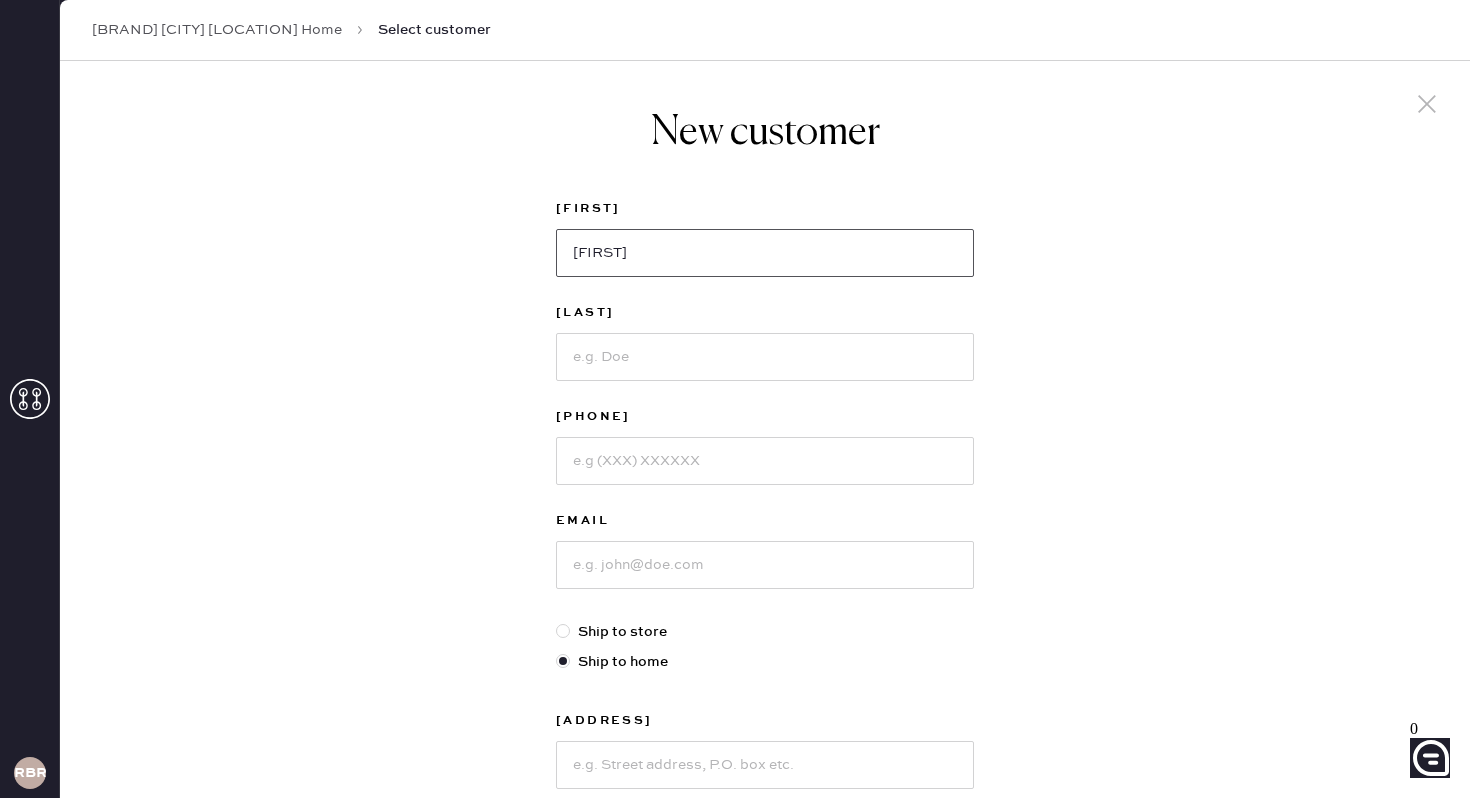 type on "[FIRST]" 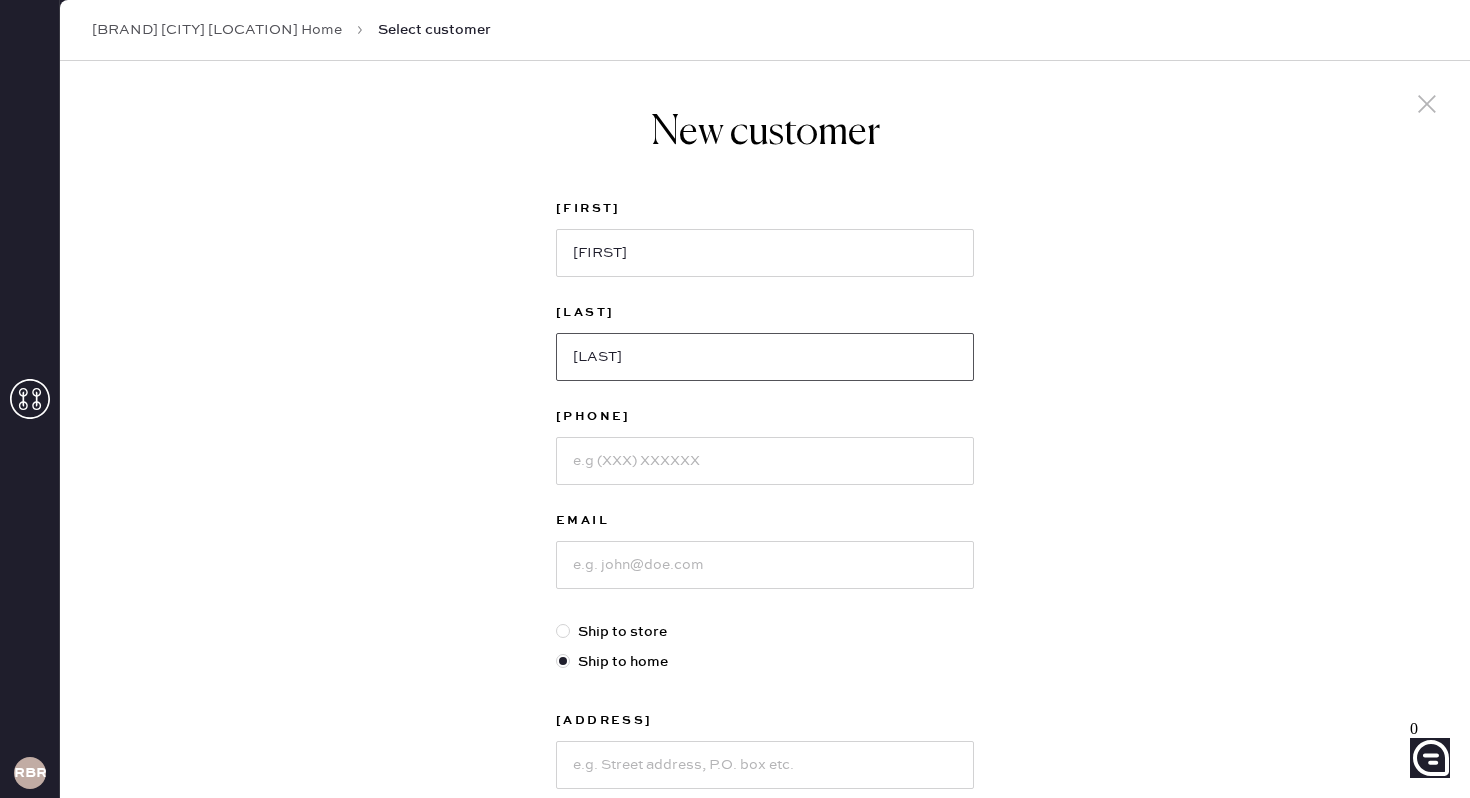 type on "[LAST]" 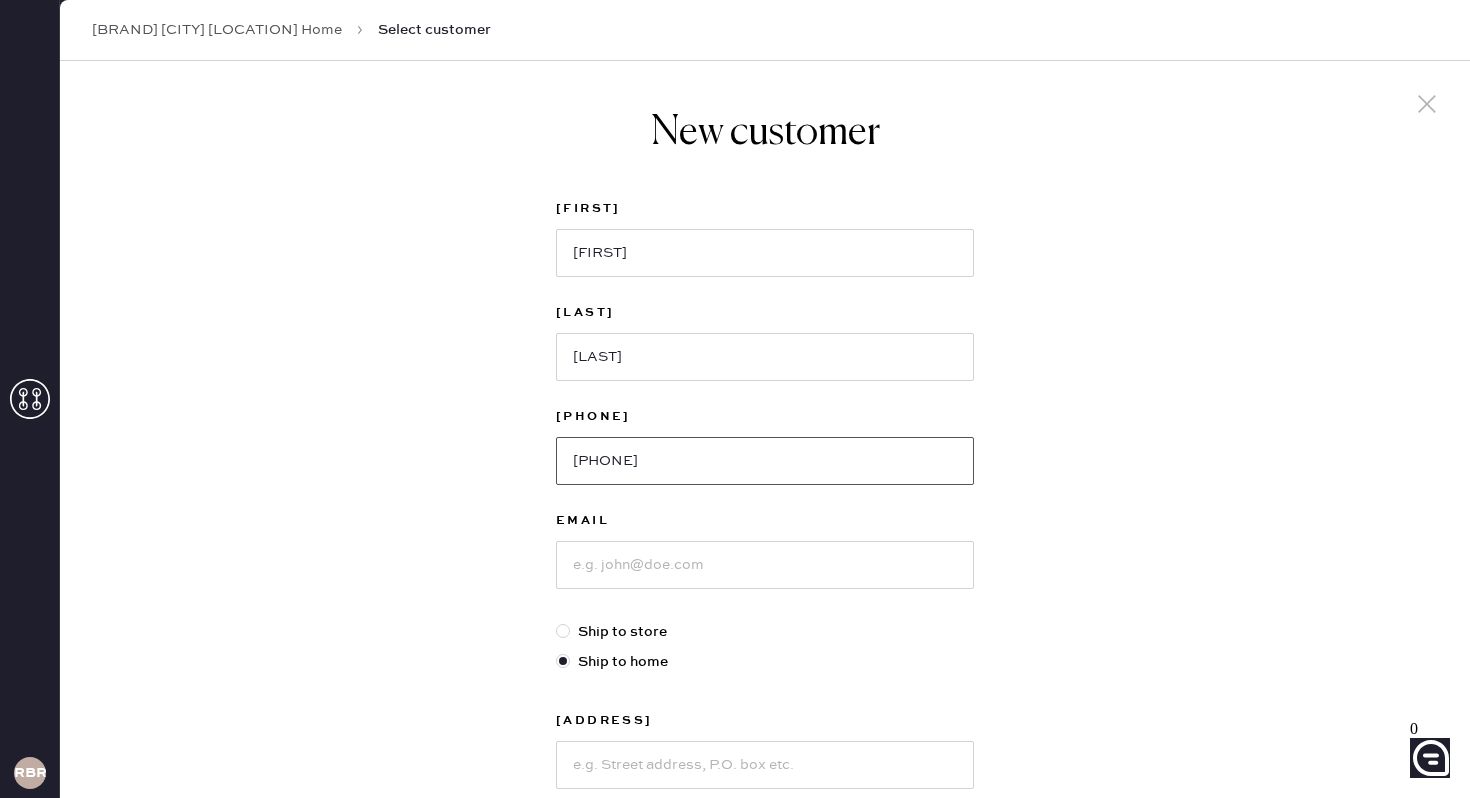 type on "[PHONE]" 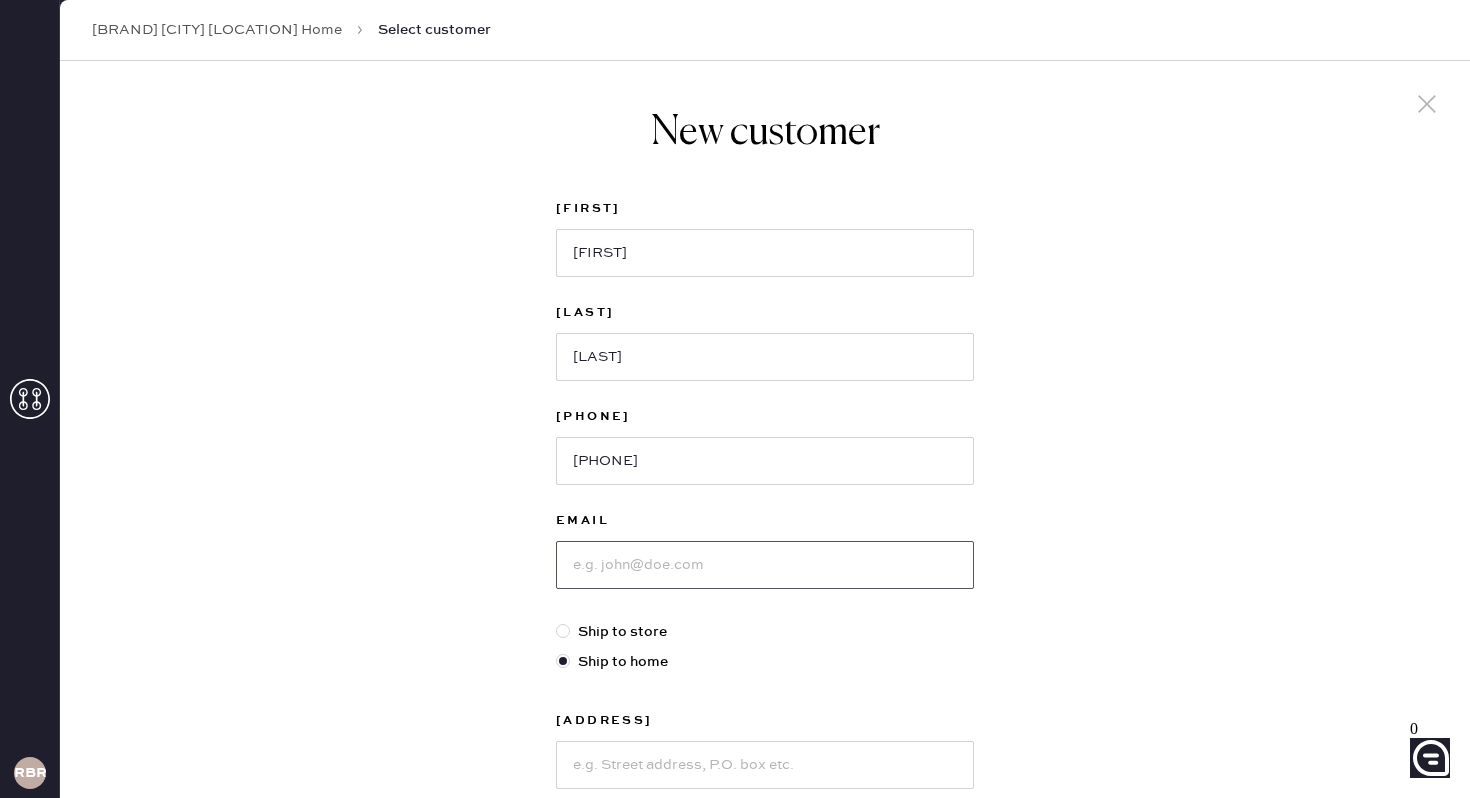 click at bounding box center [765, 565] 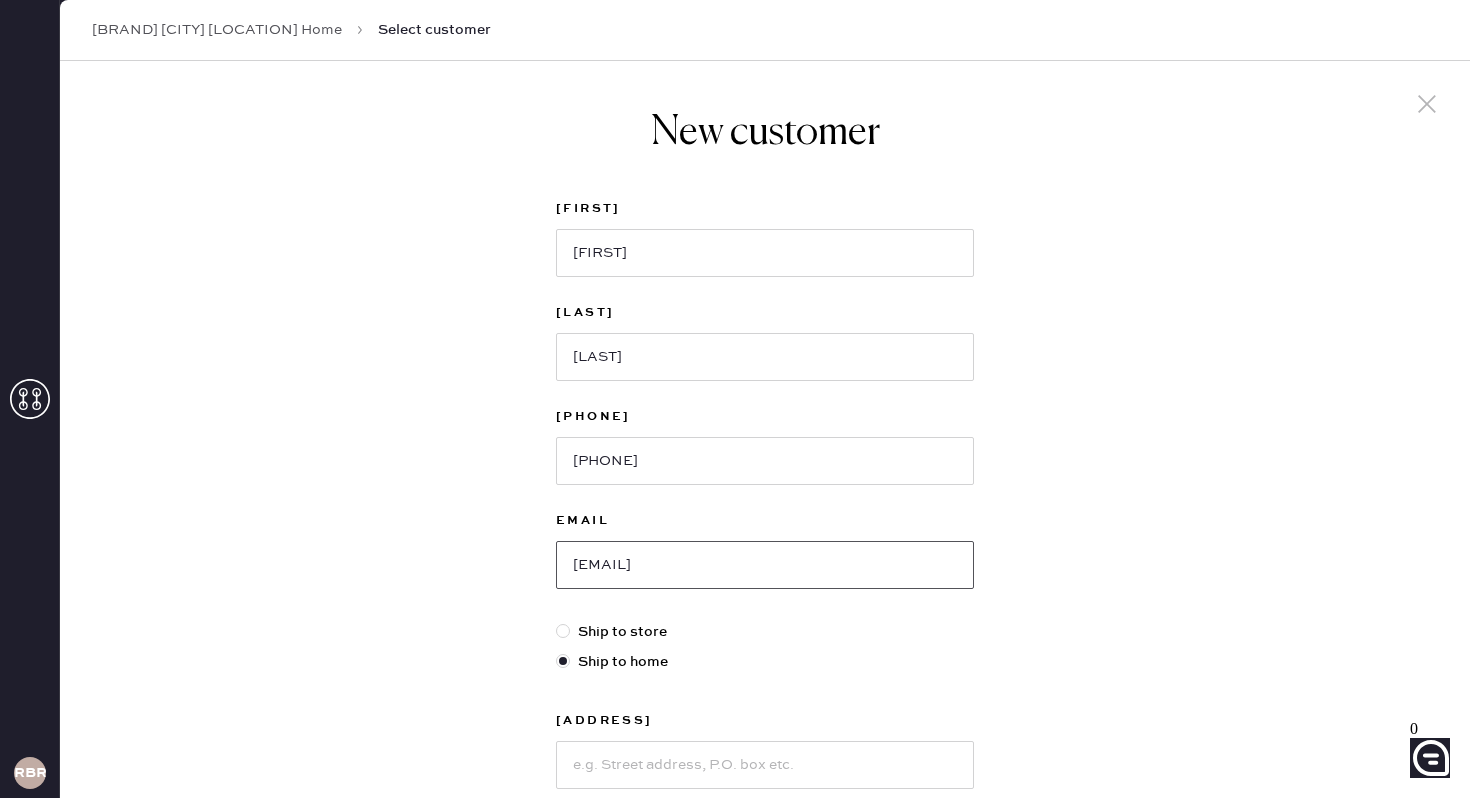 type on "[EMAIL]" 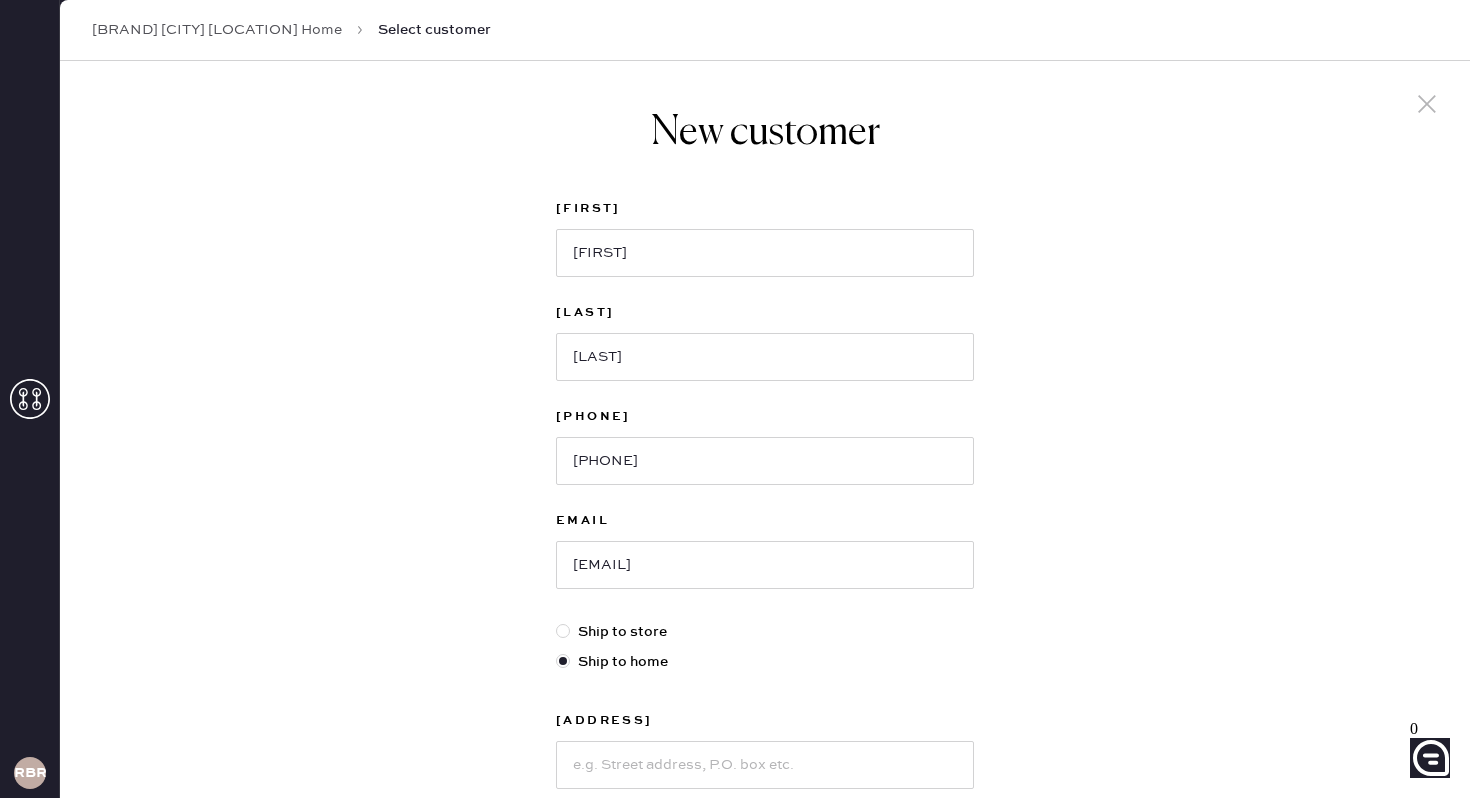 click at bounding box center (563, 631) 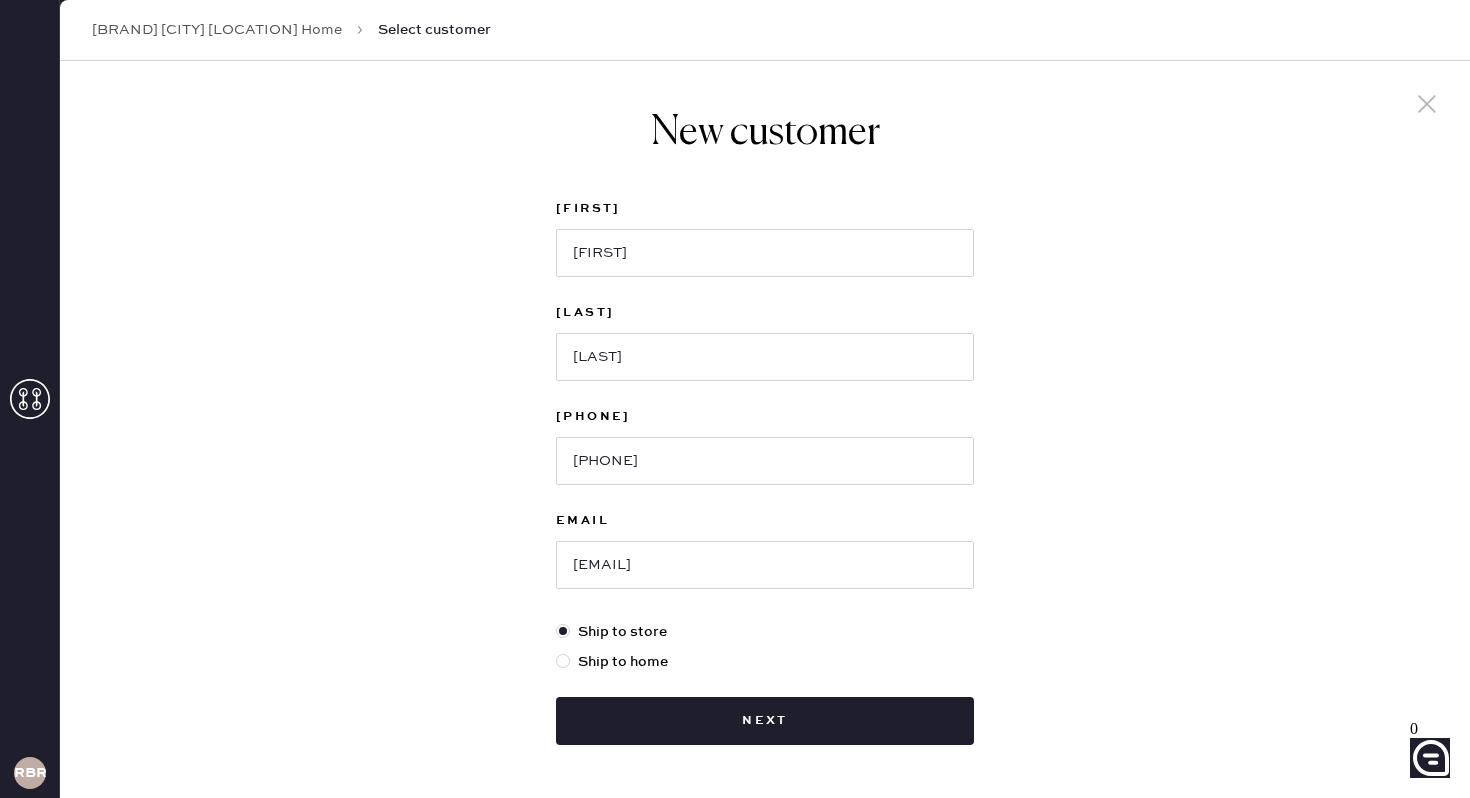 scroll, scrollTop: 75, scrollLeft: 0, axis: vertical 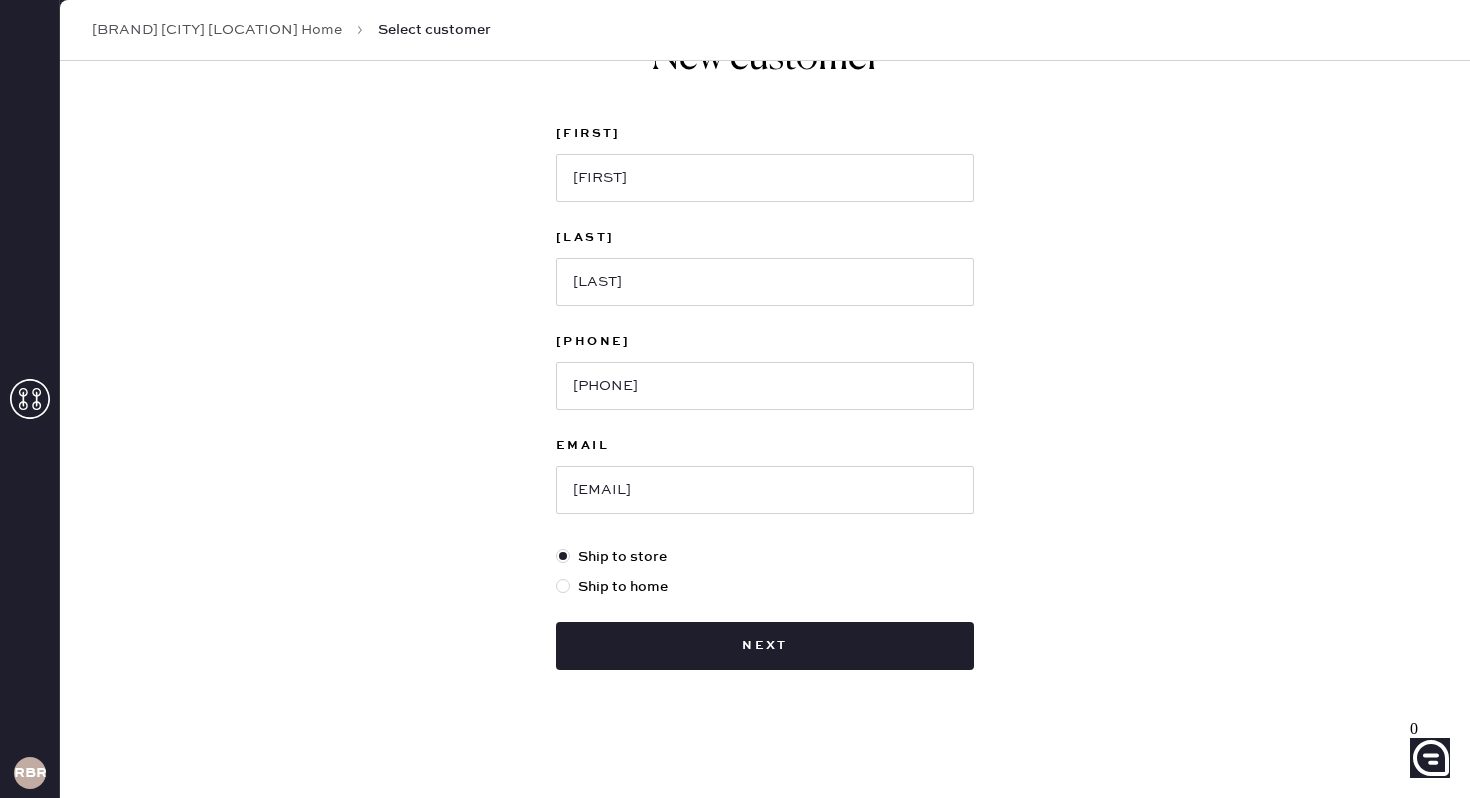 click at bounding box center (563, 586) 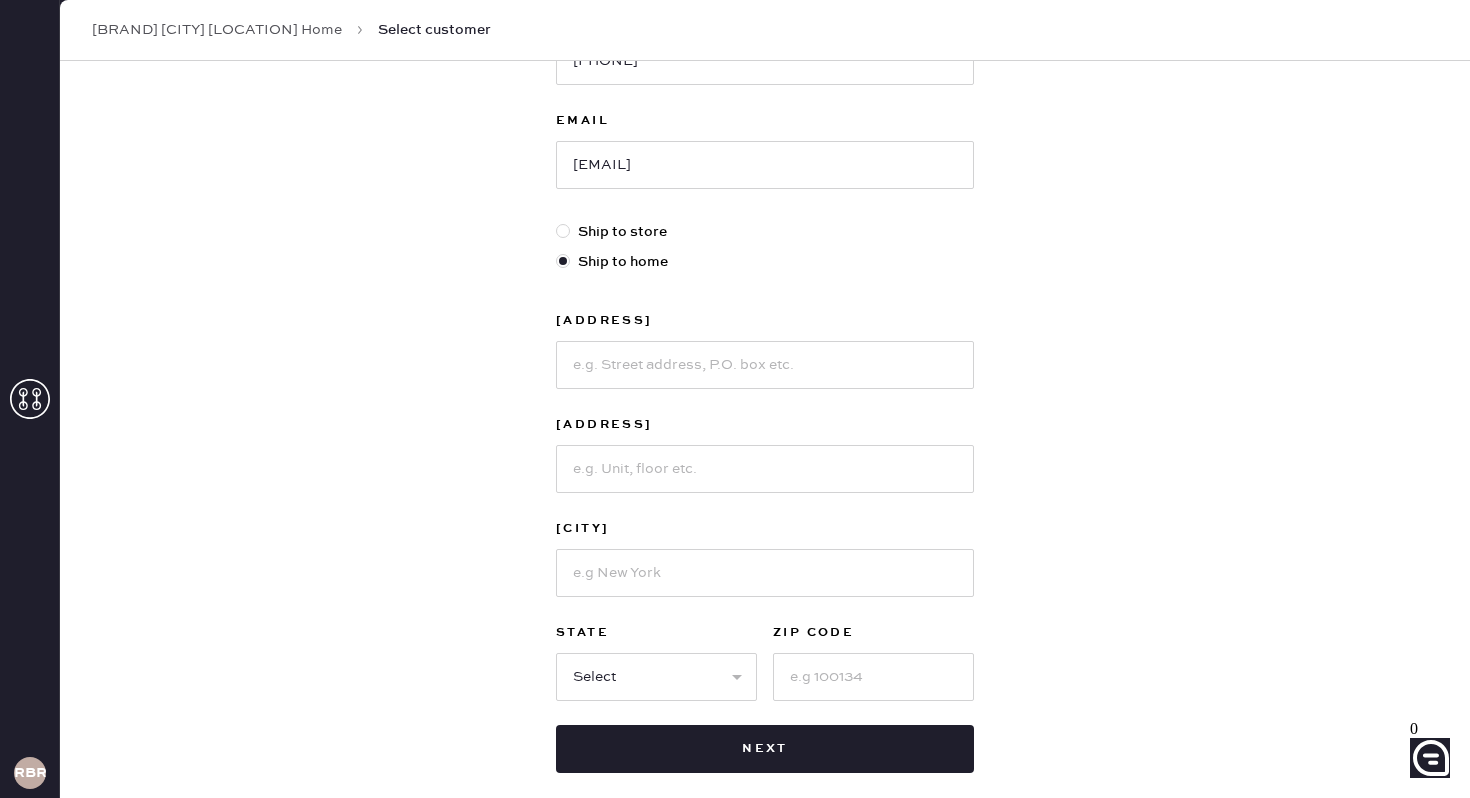 scroll, scrollTop: 389, scrollLeft: 0, axis: vertical 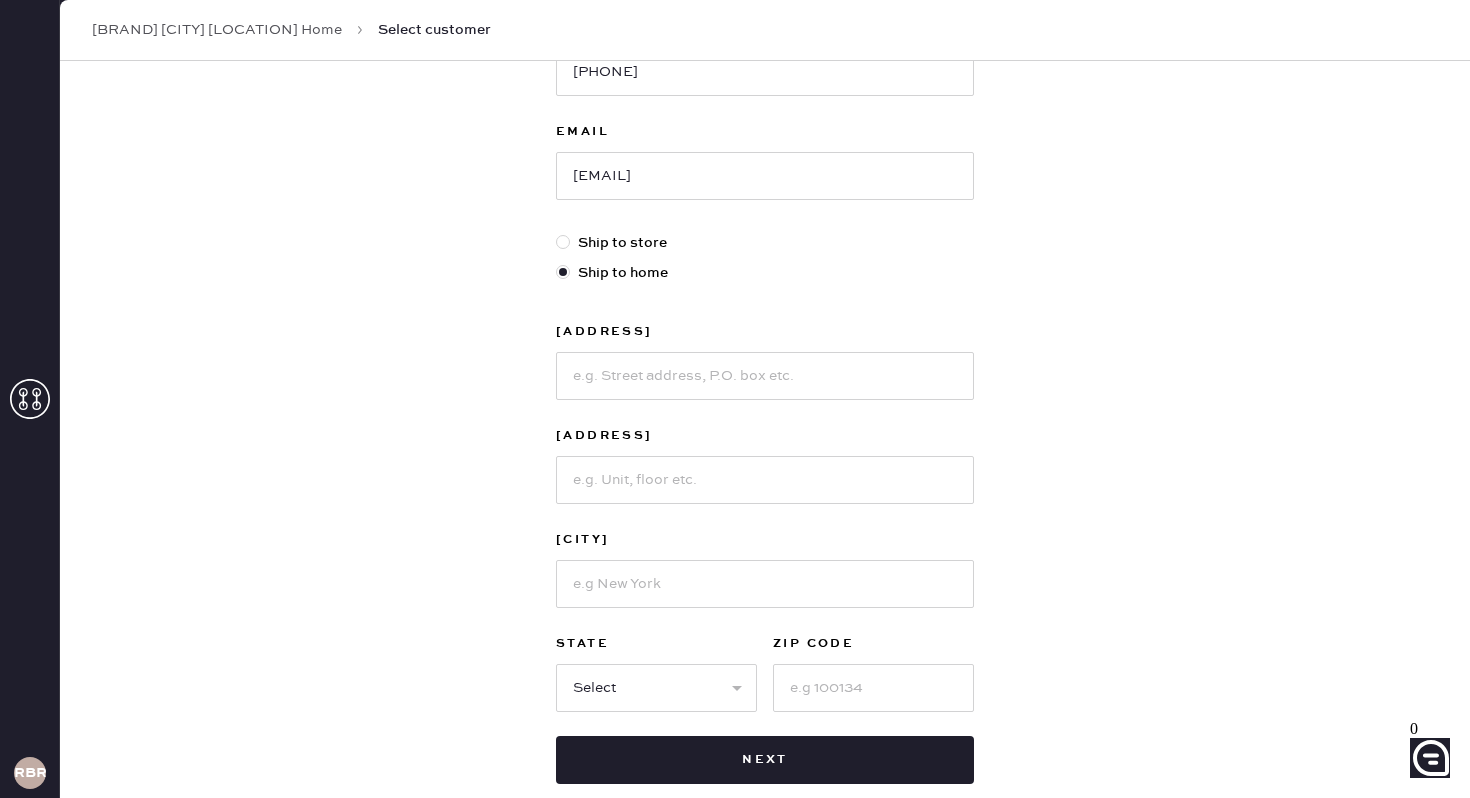 click on "New customer First Name [FIRST] Last Name [LAST] Phone Number [PHONE] Email [EMAIL] Ship to store Ship to home [ADDRESS] [ADDRESS] [CITY] [STATE] Select AK AL AR AZ CA CO CT DC DE FL GA HI IA ID IL IN KS KY LA MA MD ME MI MN MO MS MT NC ND NE NH NJ NM NV NY OH OK OR PA RI SC SD TN TX UT VA VT WA WI WV WY ZIP Code Next" at bounding box center (765, 292) 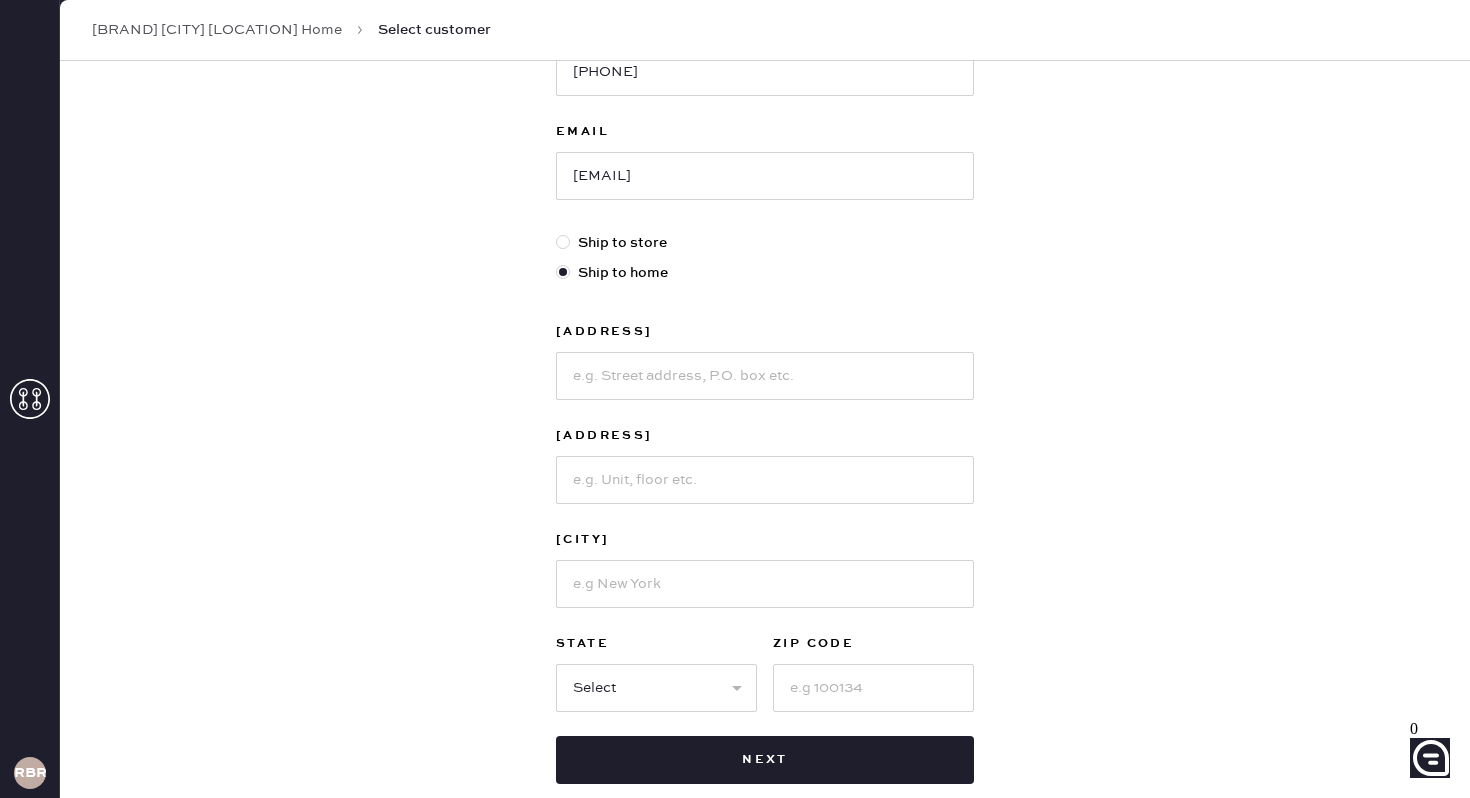 click at bounding box center (563, 242) 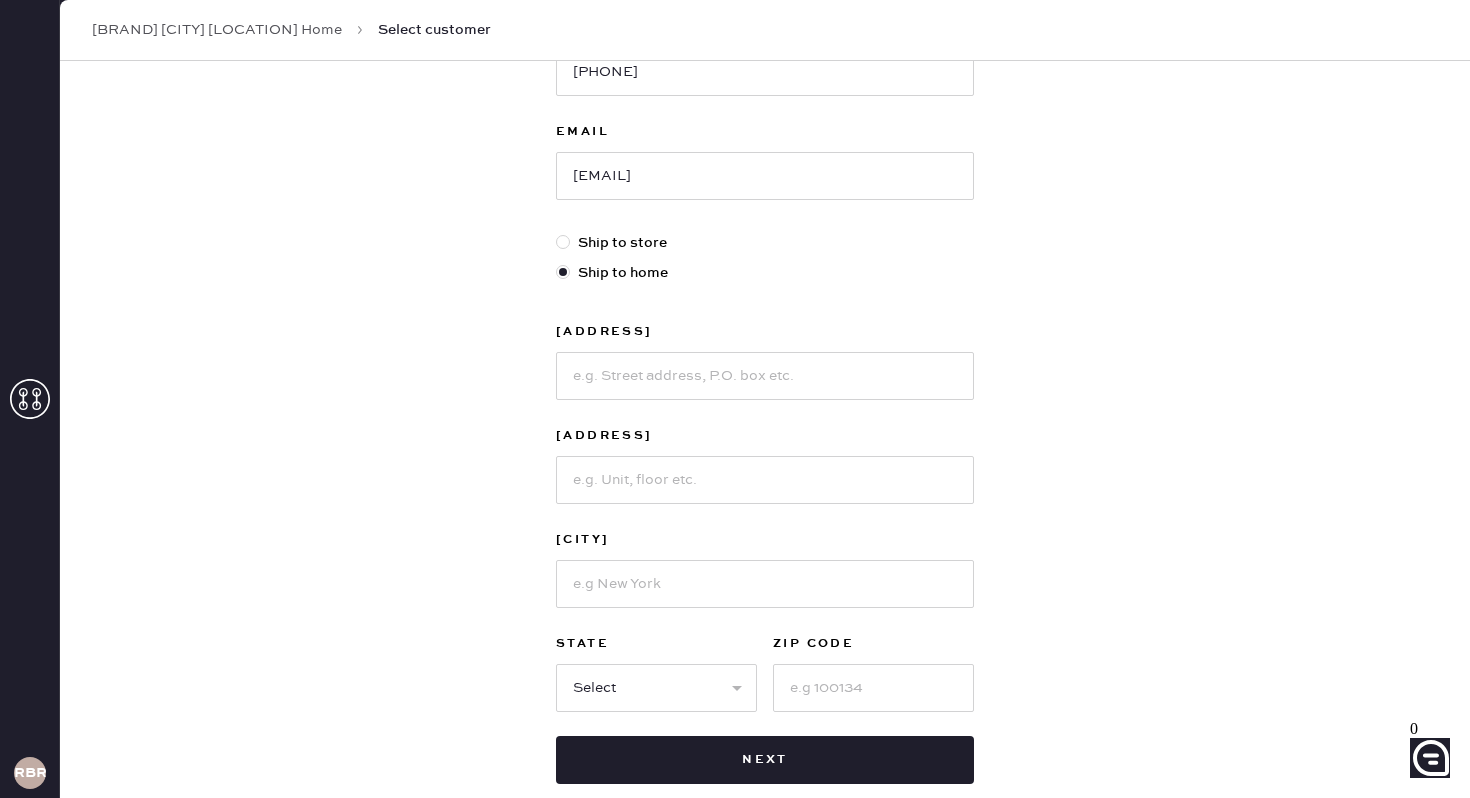 click on "Ship to store" at bounding box center [556, 232] 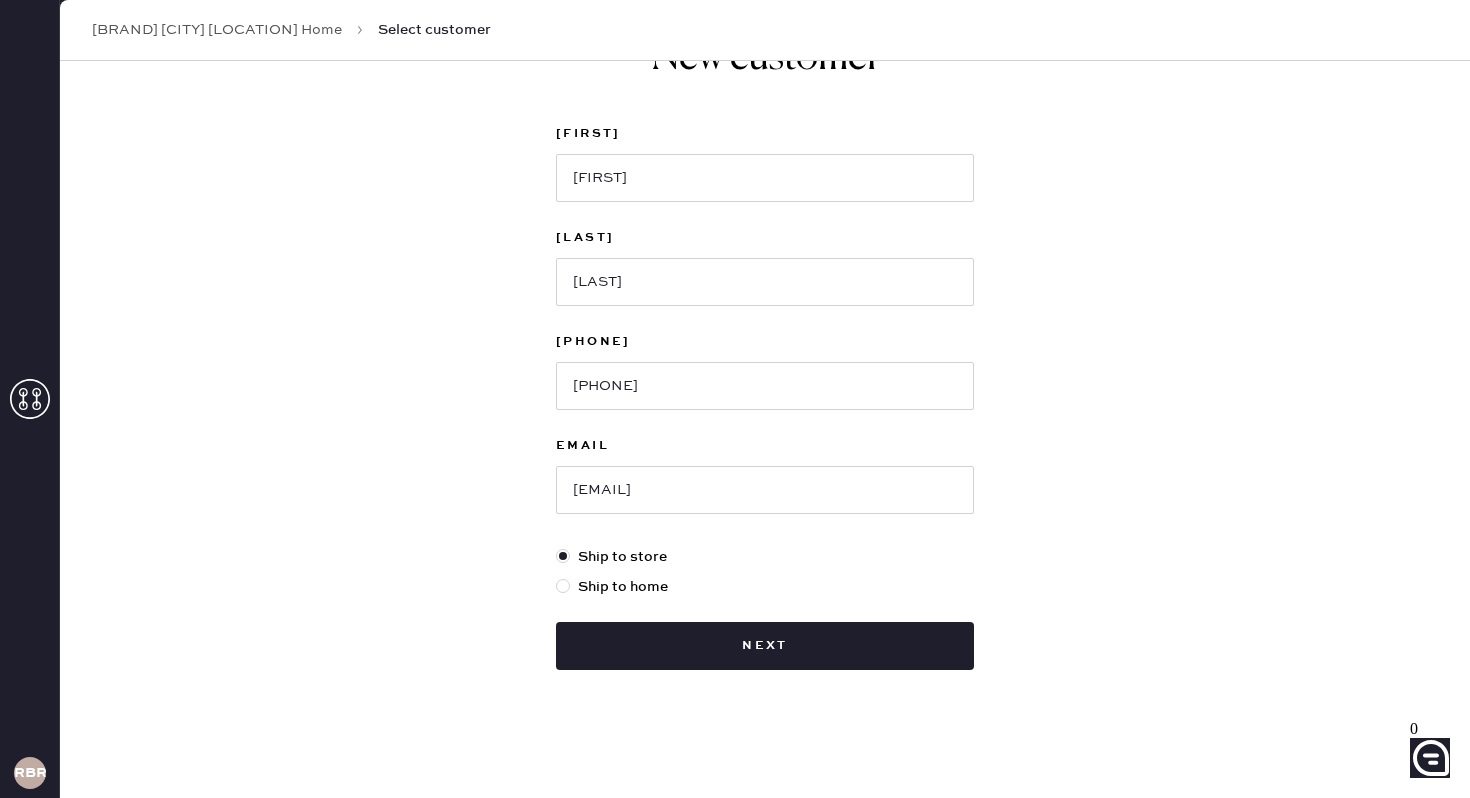 scroll, scrollTop: 75, scrollLeft: 0, axis: vertical 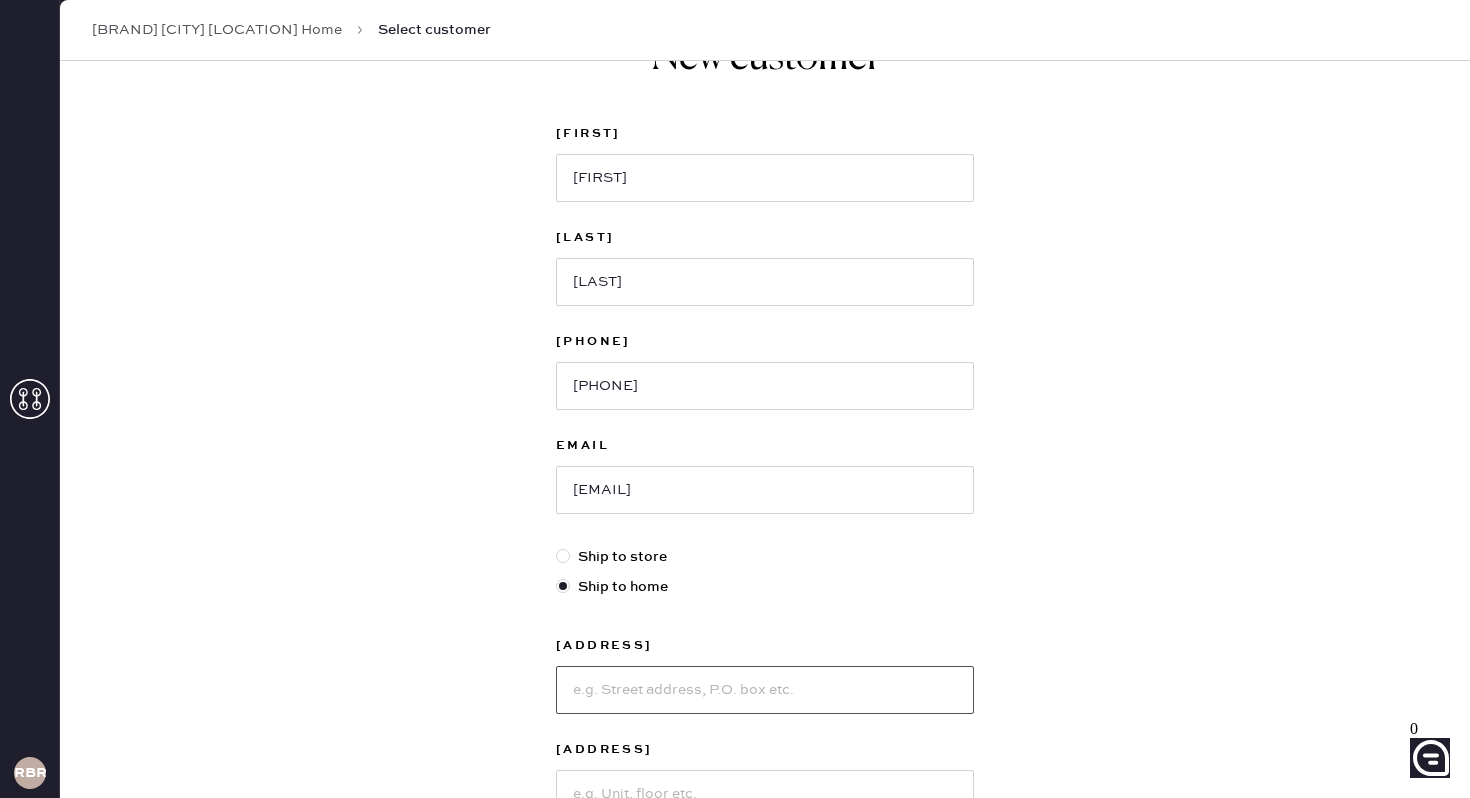 click at bounding box center (765, 690) 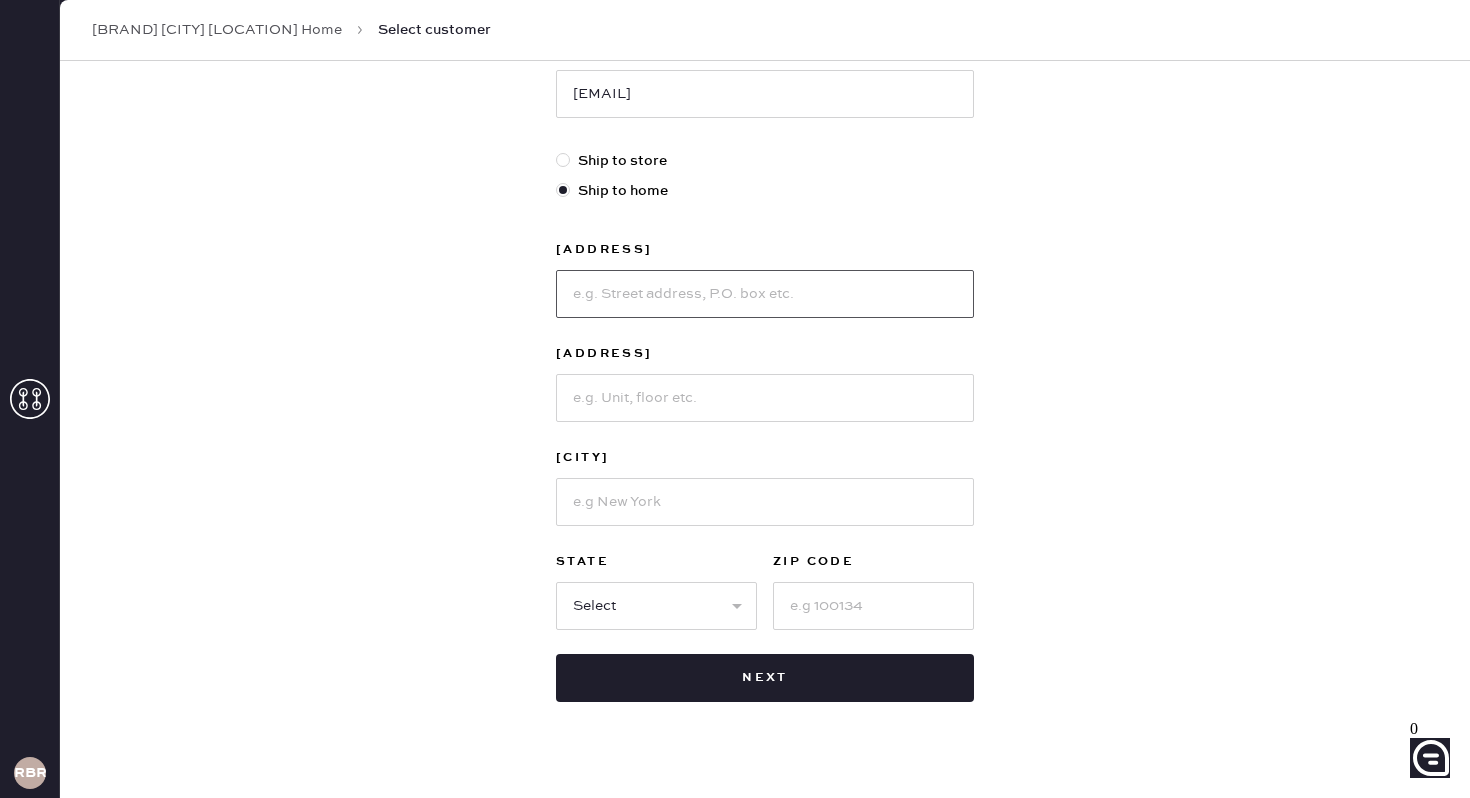 scroll, scrollTop: 473, scrollLeft: 0, axis: vertical 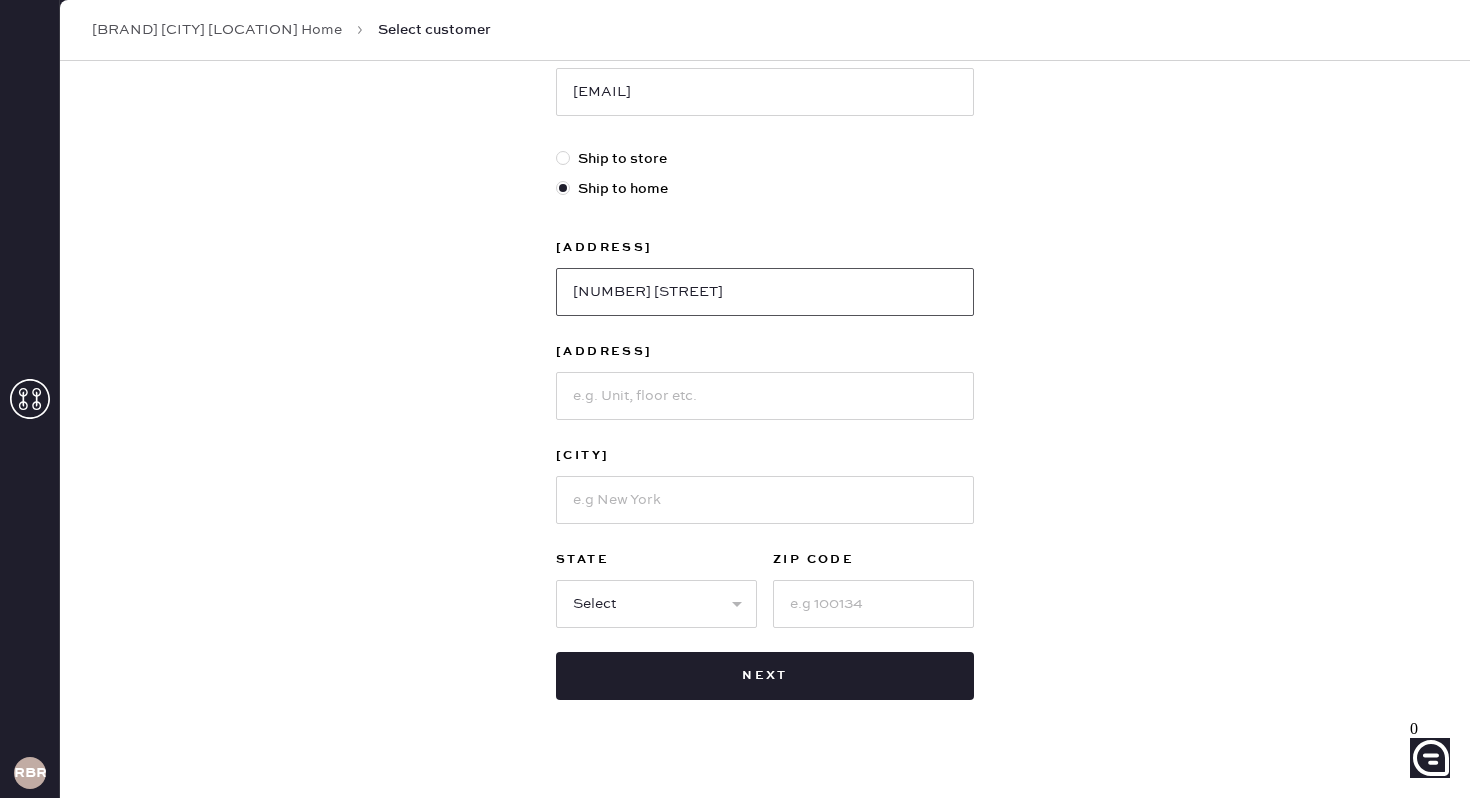 type on "[NUMBER] [STREET]" 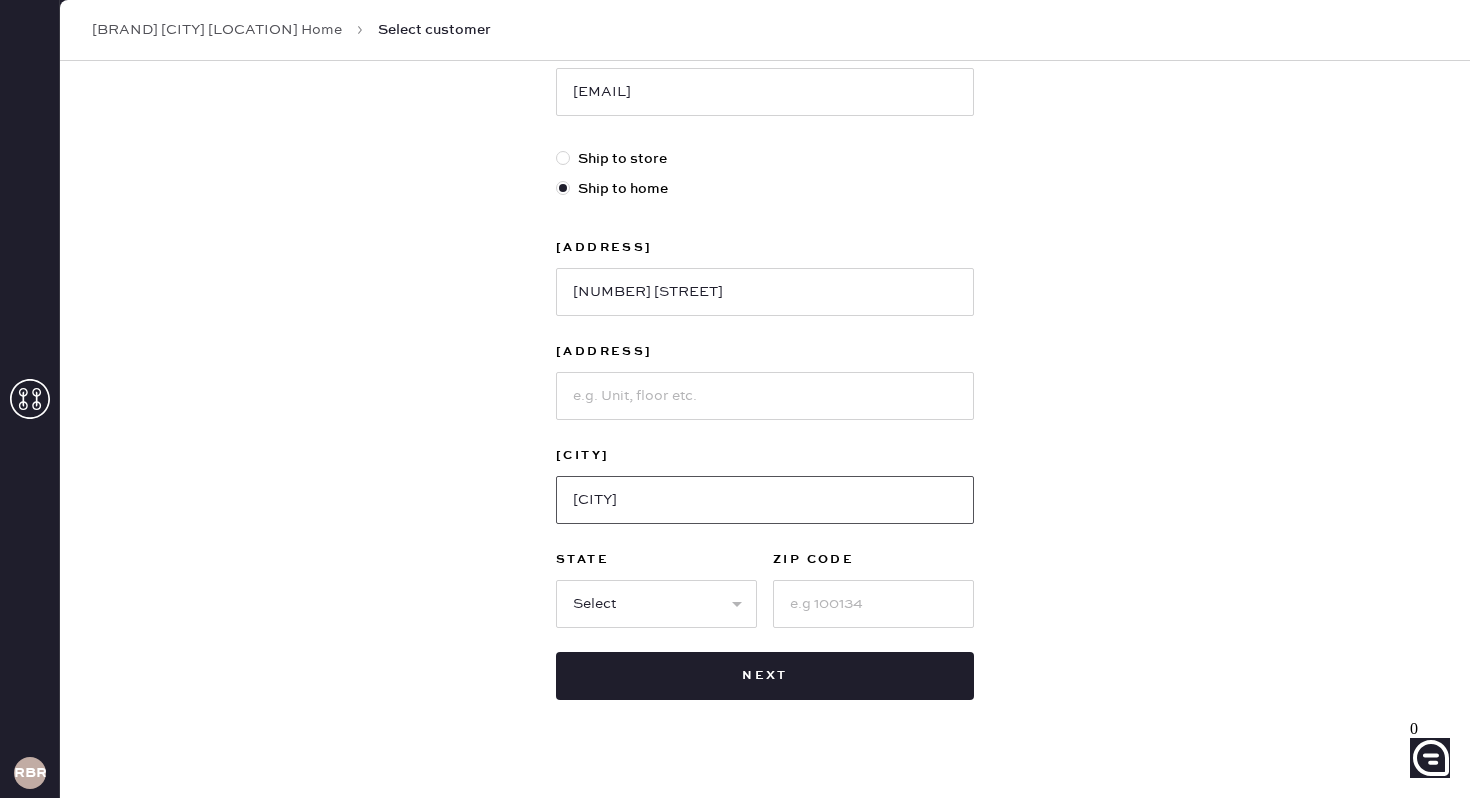 type on "[CITY]" 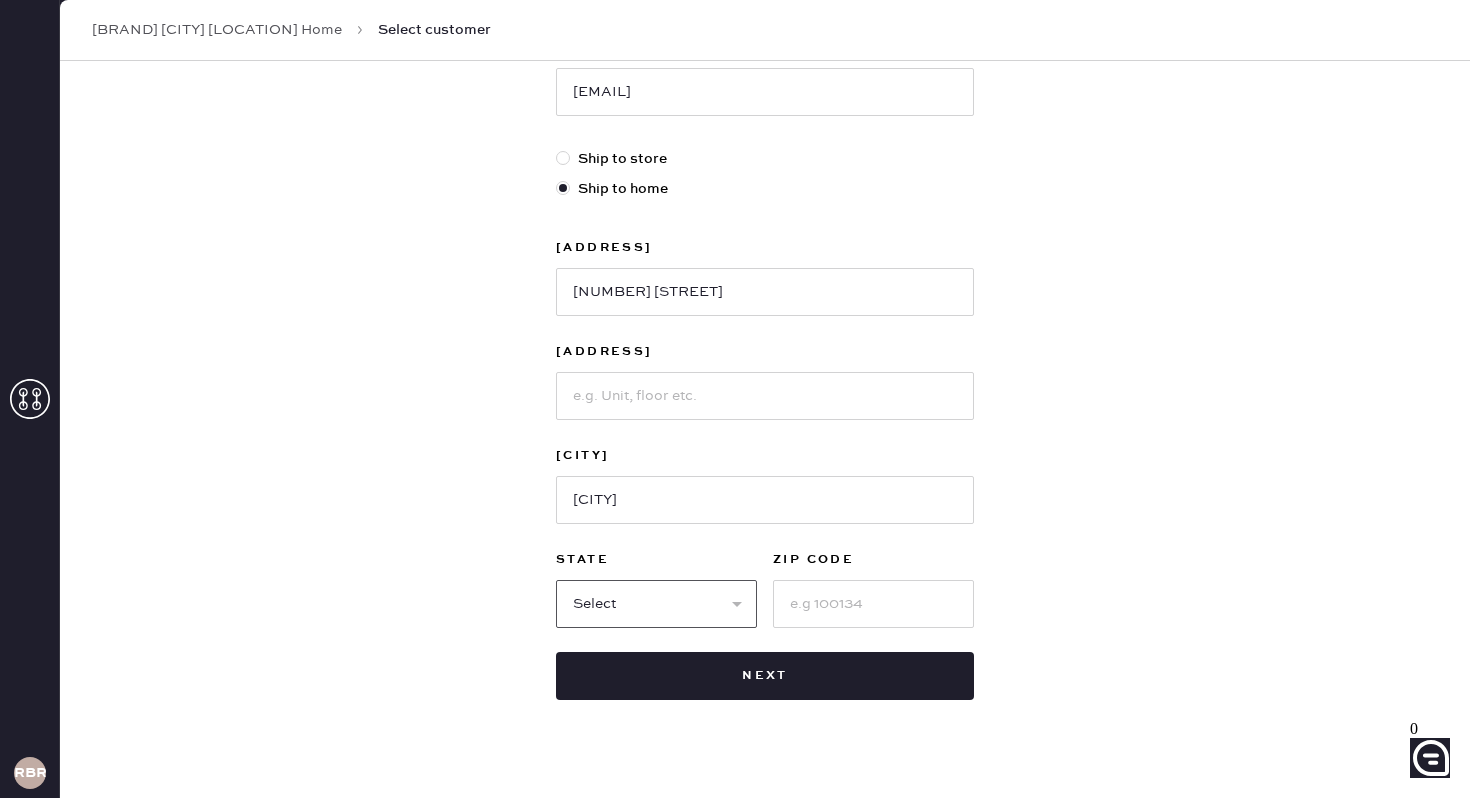 click on "Select AK AL AR AZ CA CO CT DC DE FL GA HI IA ID IL IN KS KY LA MA MD ME MI MN MO MS MT NC ND NE NH NJ NM NV NY OH OK OR PA RI SC SD TN TX UT VA VT WA WI WV WY" at bounding box center (656, 604) 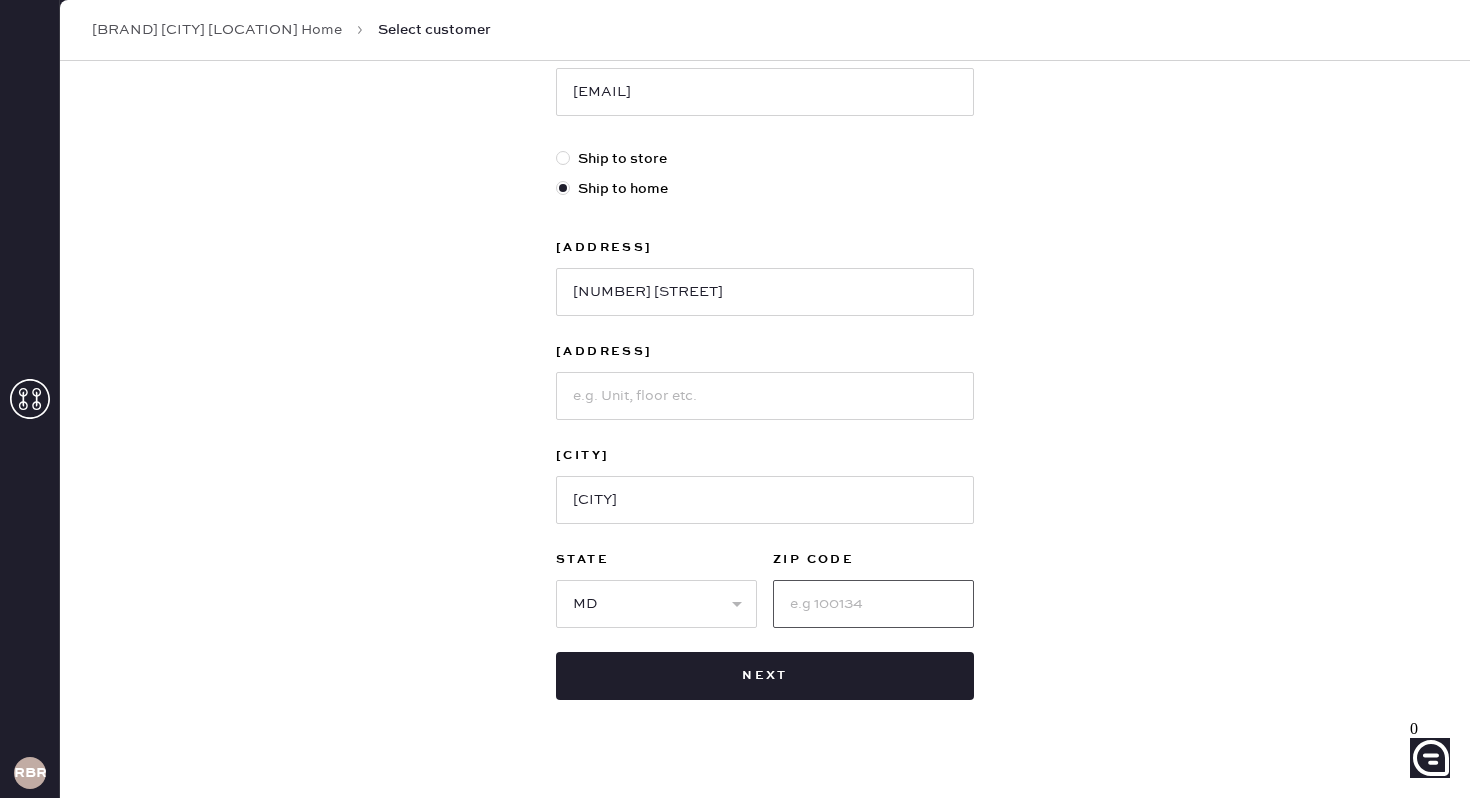 click at bounding box center [873, 604] 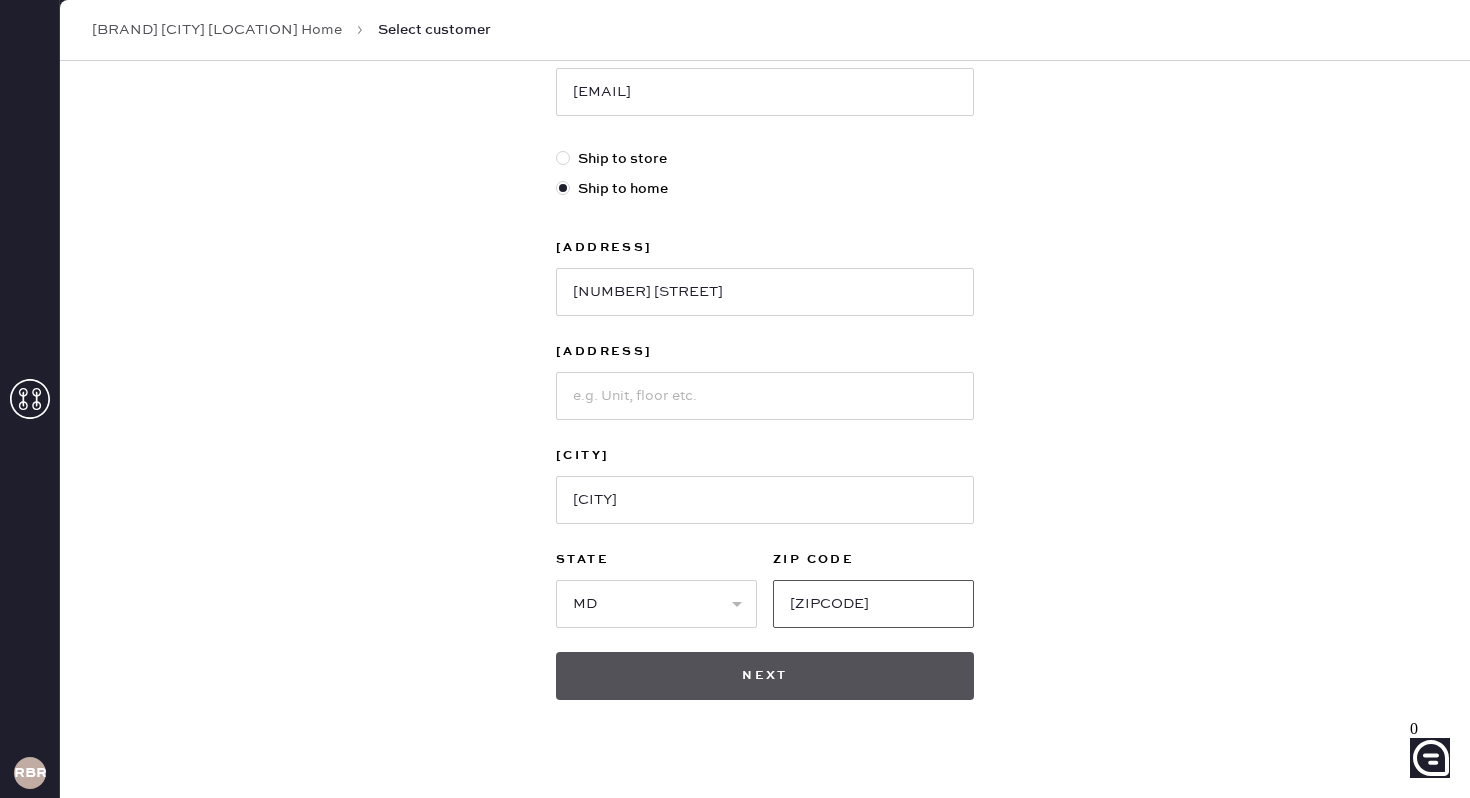 type on "[ZIPCODE]" 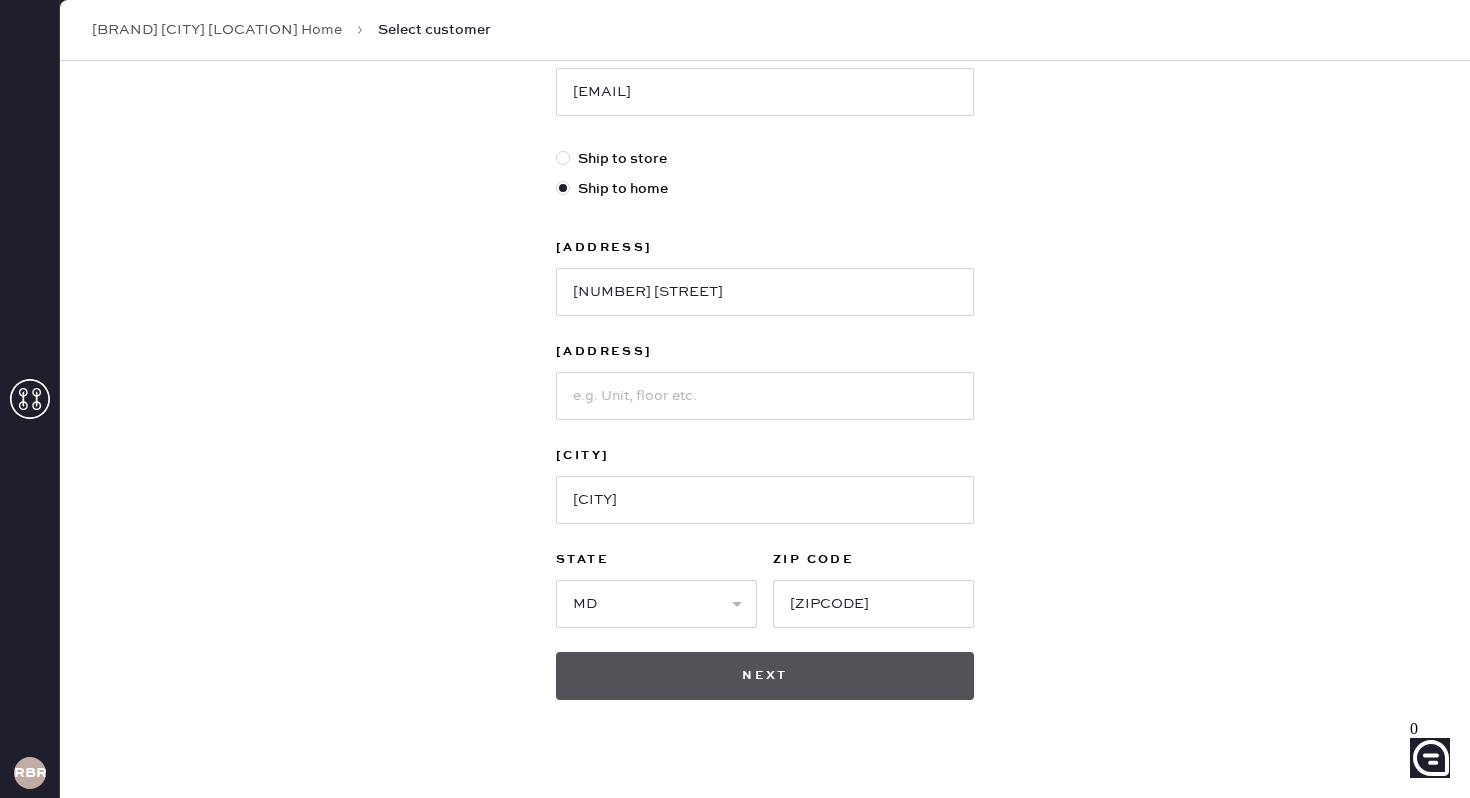 click on "Next" at bounding box center (765, 676) 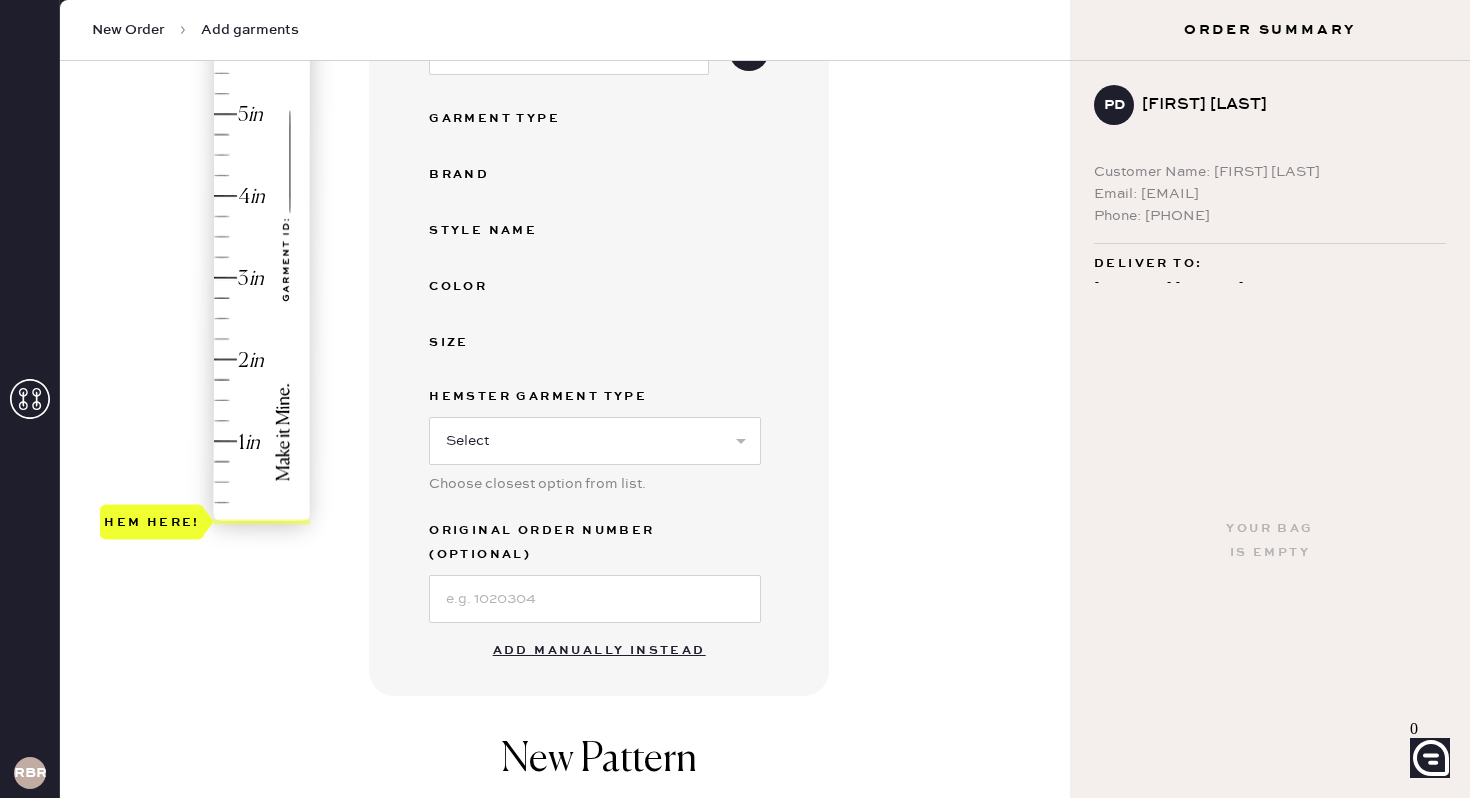 scroll, scrollTop: 394, scrollLeft: 0, axis: vertical 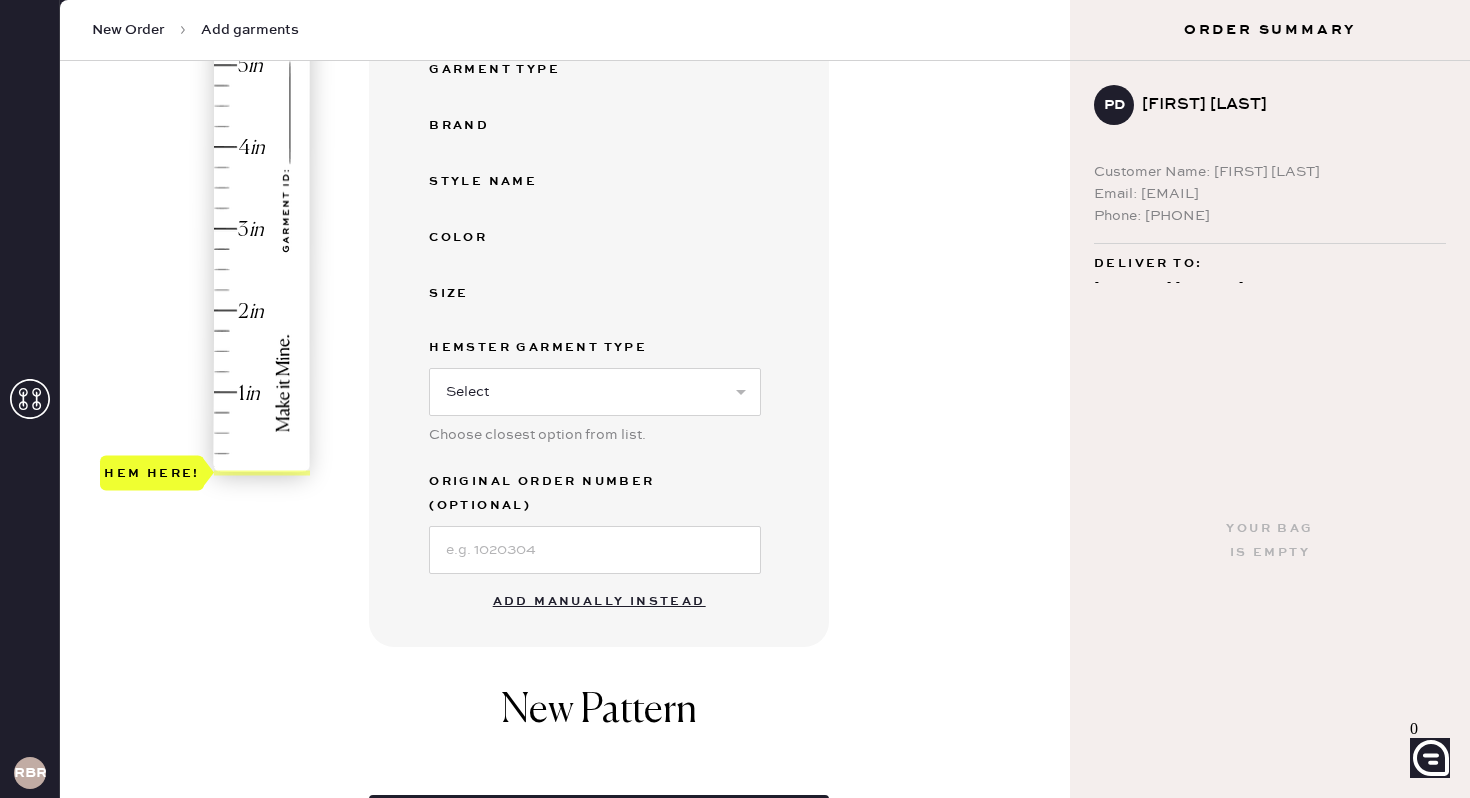 click on "Add manually instead" at bounding box center [599, 602] 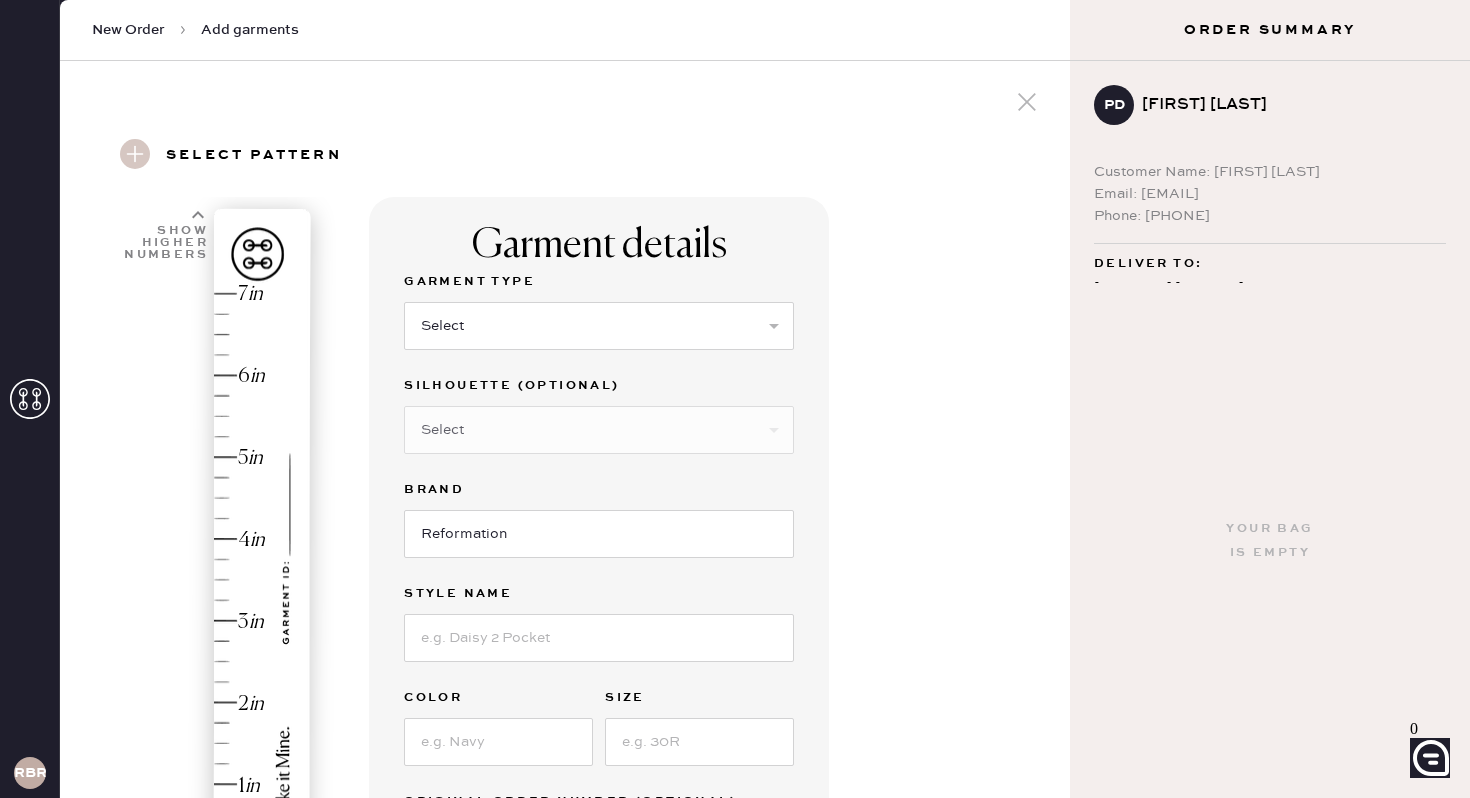 scroll, scrollTop: 0, scrollLeft: 0, axis: both 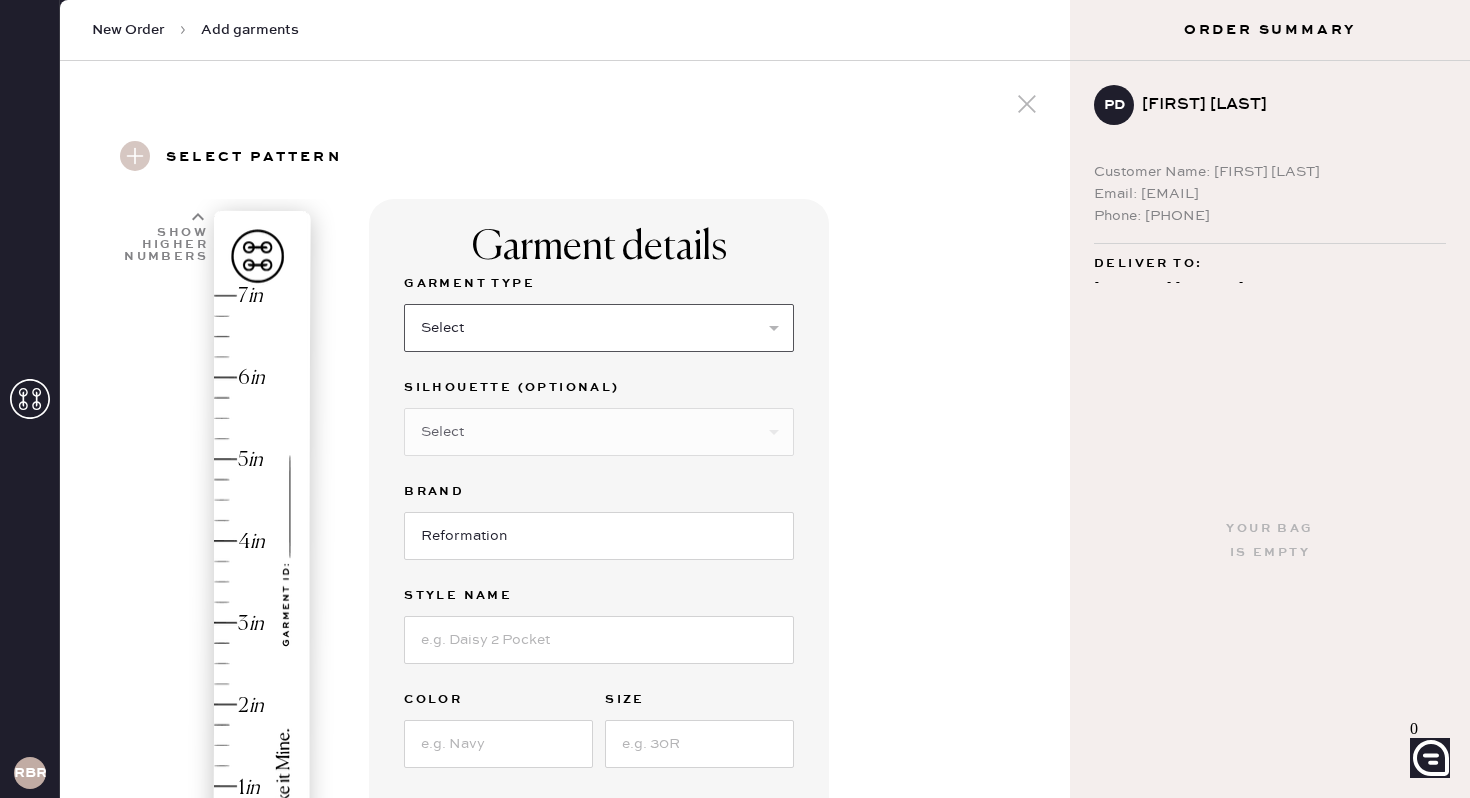 click on "Select Basic Skirt Jeans Leggings Pants Shorts Basic Sleeved Dress Basic Sleeveless Dress Basic Strap Dress Strap Jumpsuit Button Down Top Sleeved Top Sleeveless Top" at bounding box center (599, 328) 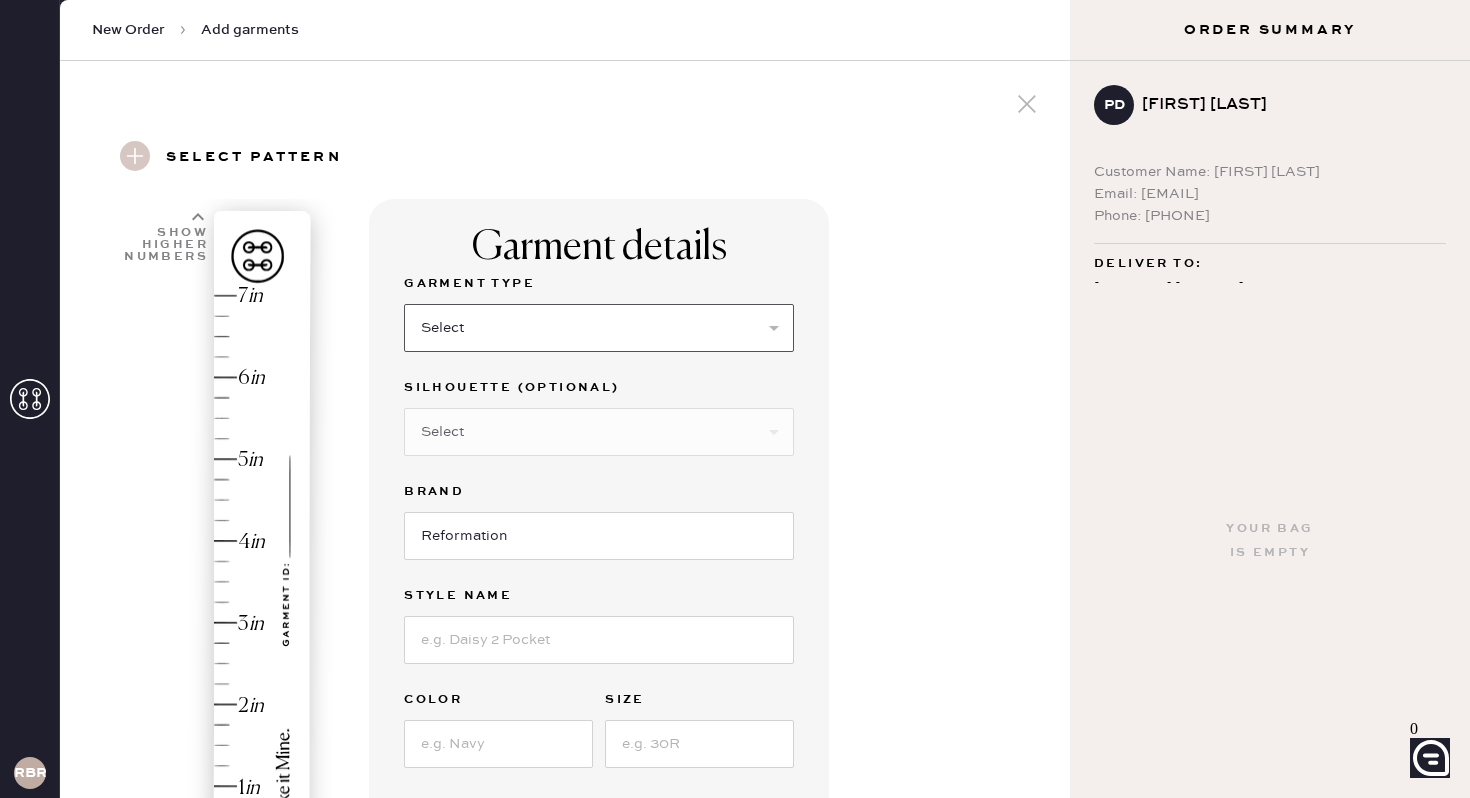 select on "2" 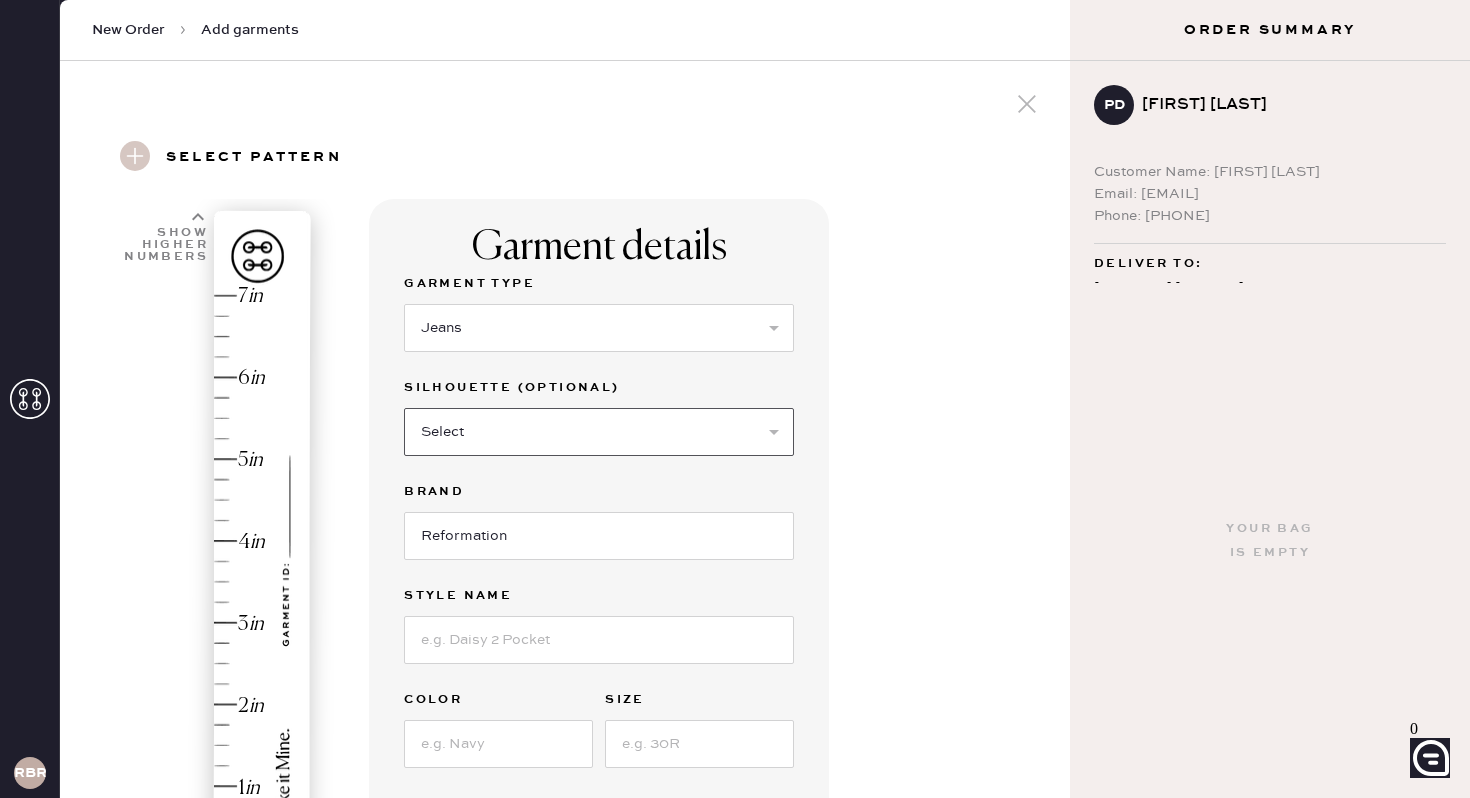 click on "Select Shorts Cropped Flare Boot Cut Straight Skinny Other" at bounding box center (599, 432) 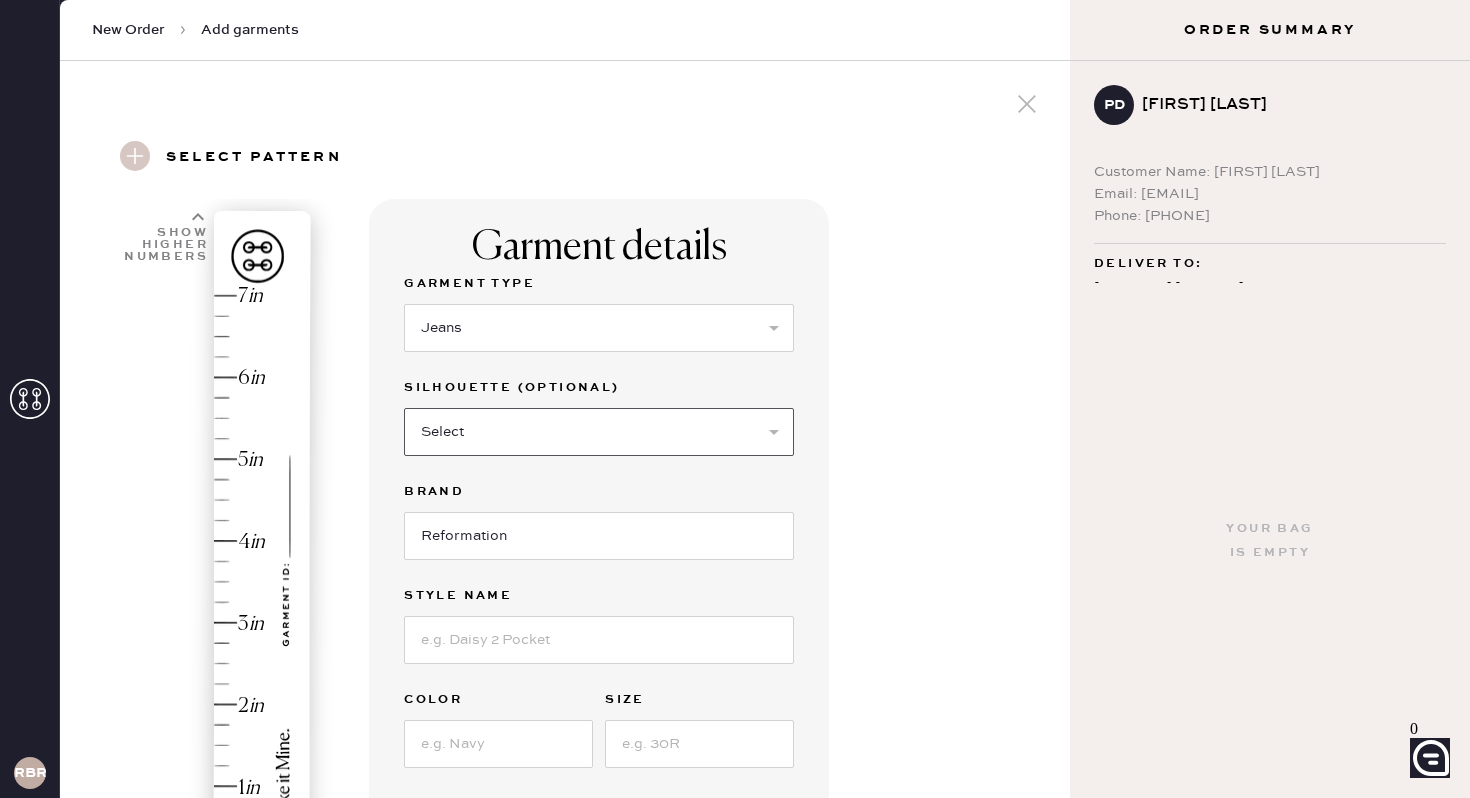 click on "Select Shorts Cropped Flare Boot Cut Straight Skinny Other" at bounding box center (599, 432) 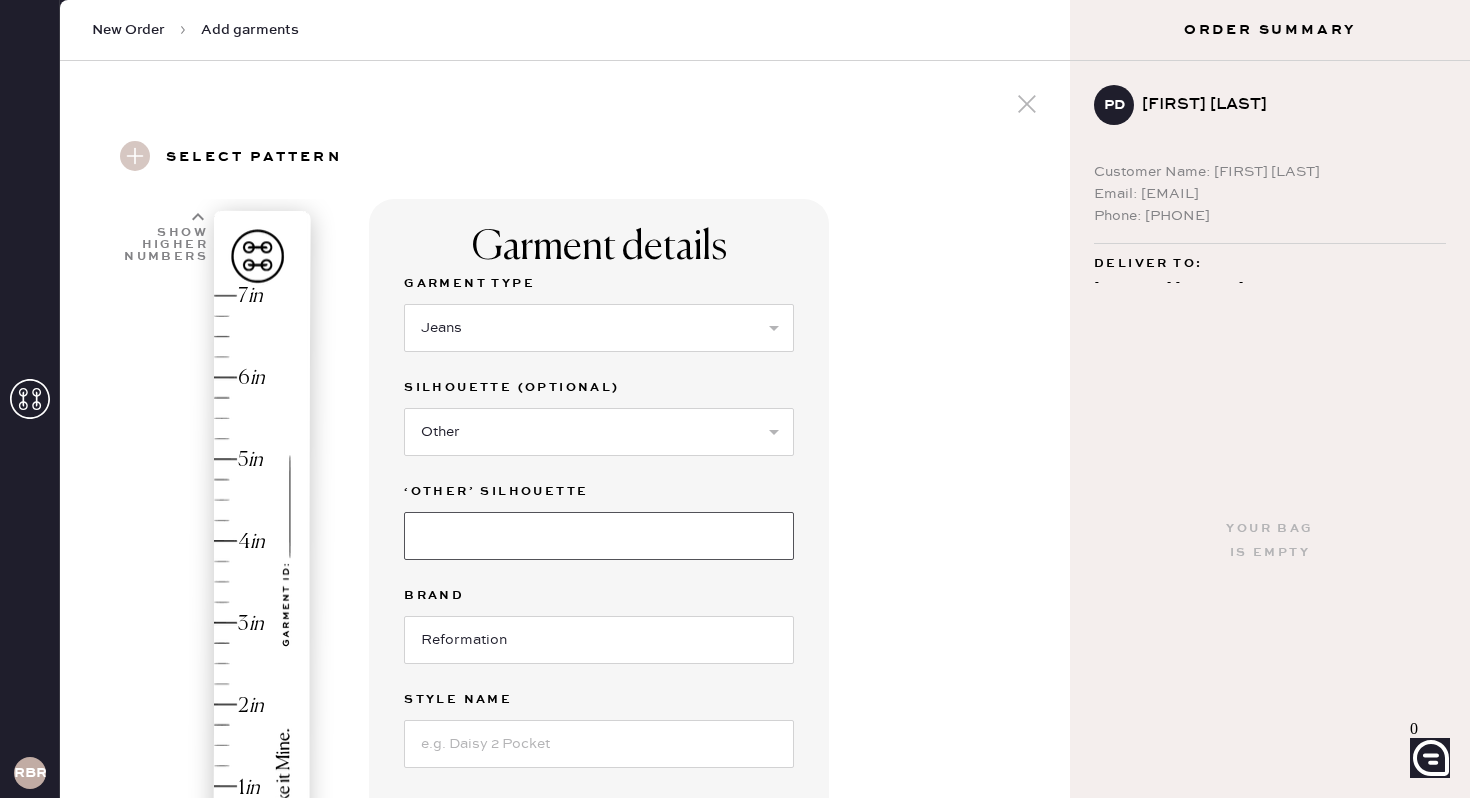 click at bounding box center (599, 536) 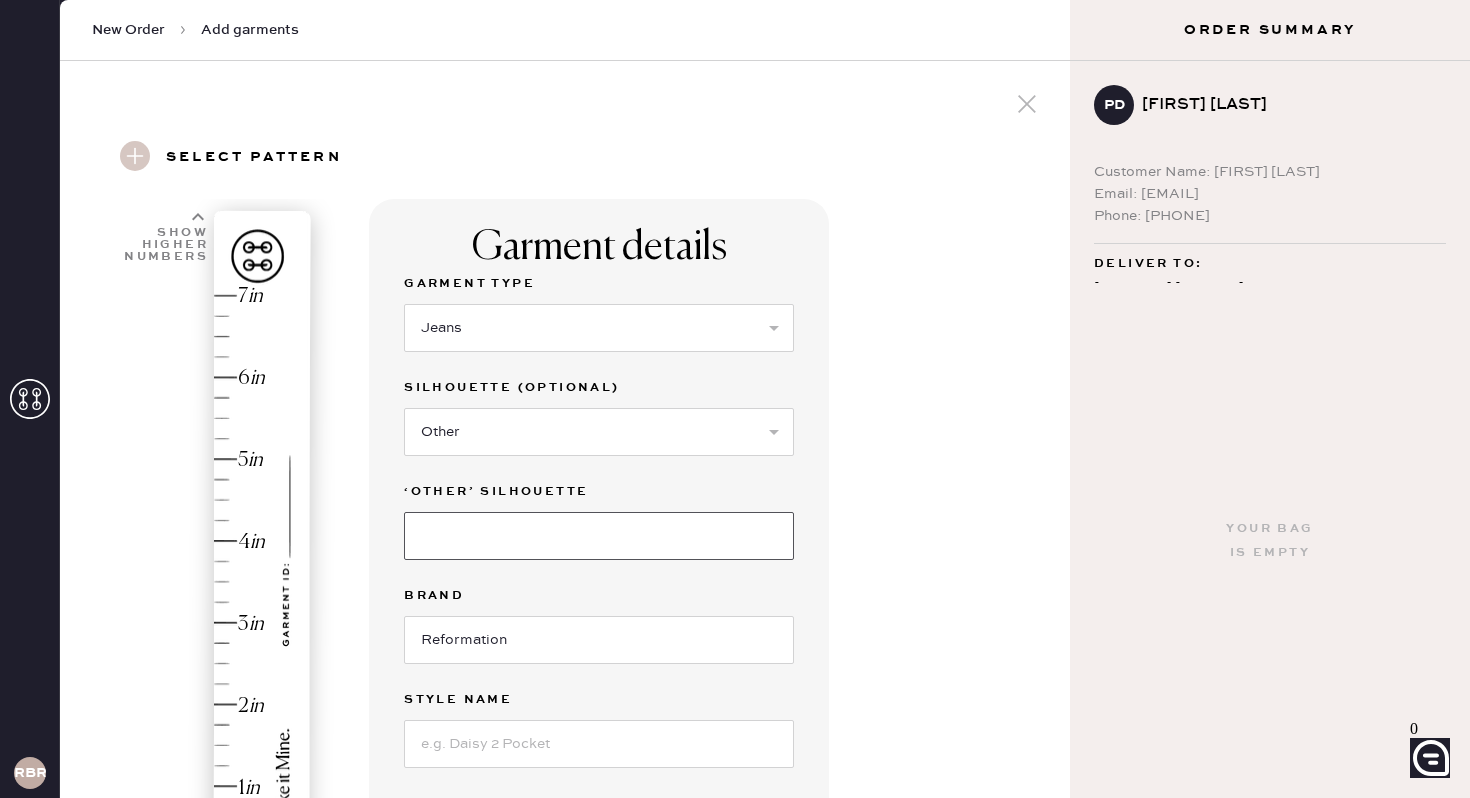 type on "Wide Leg" 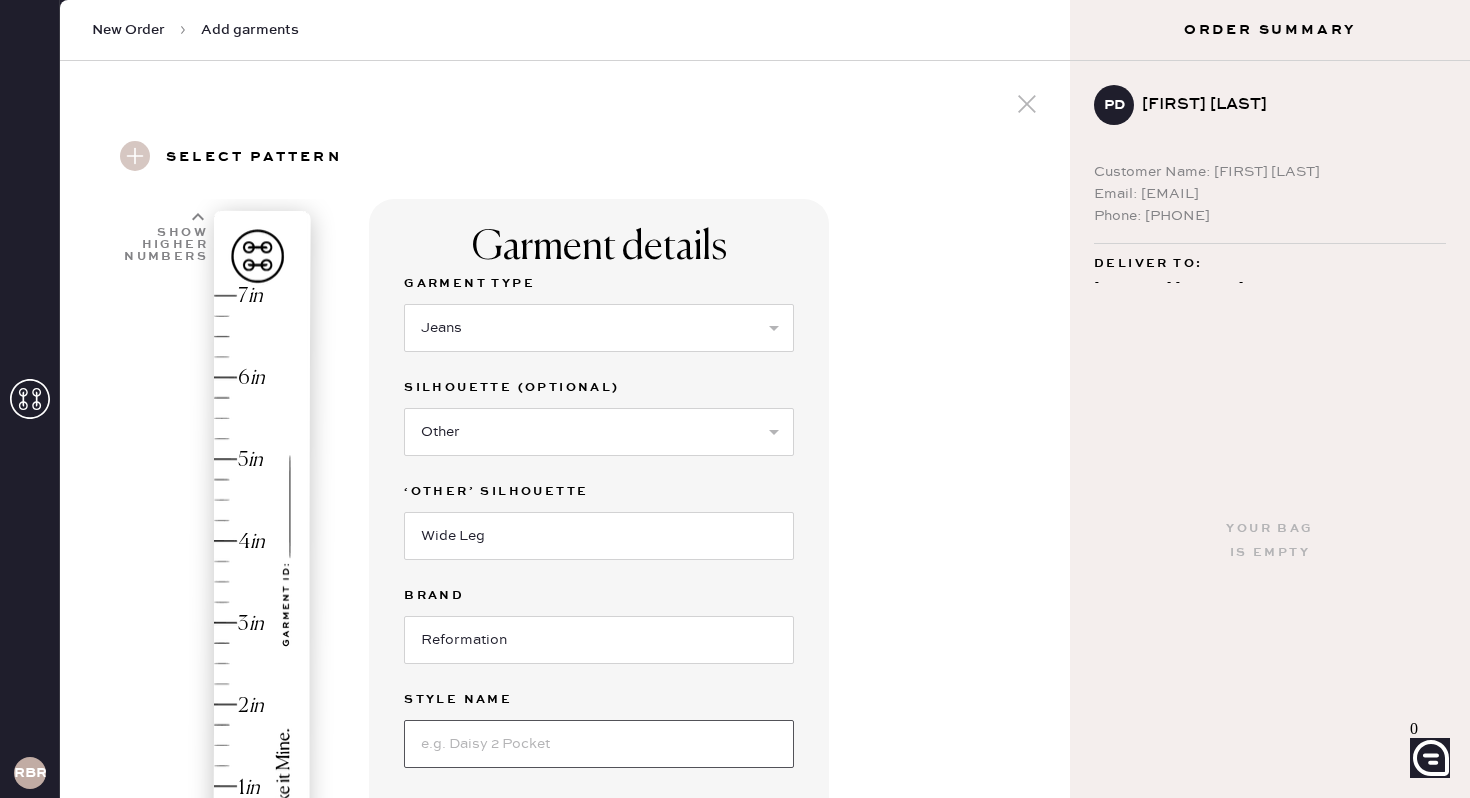 click at bounding box center (599, 744) 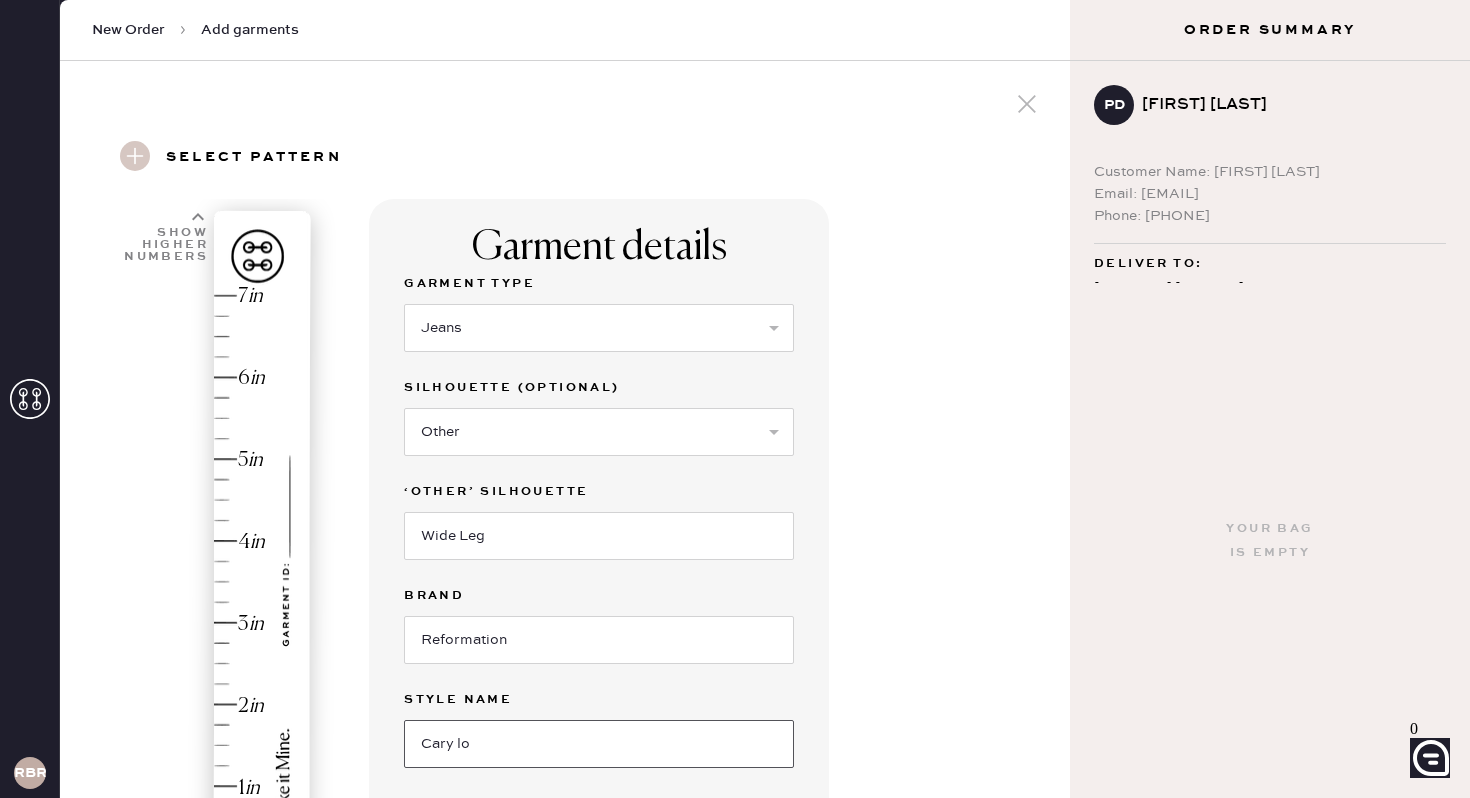 type on "Cary Low Rise Slouchy Wide Leg" 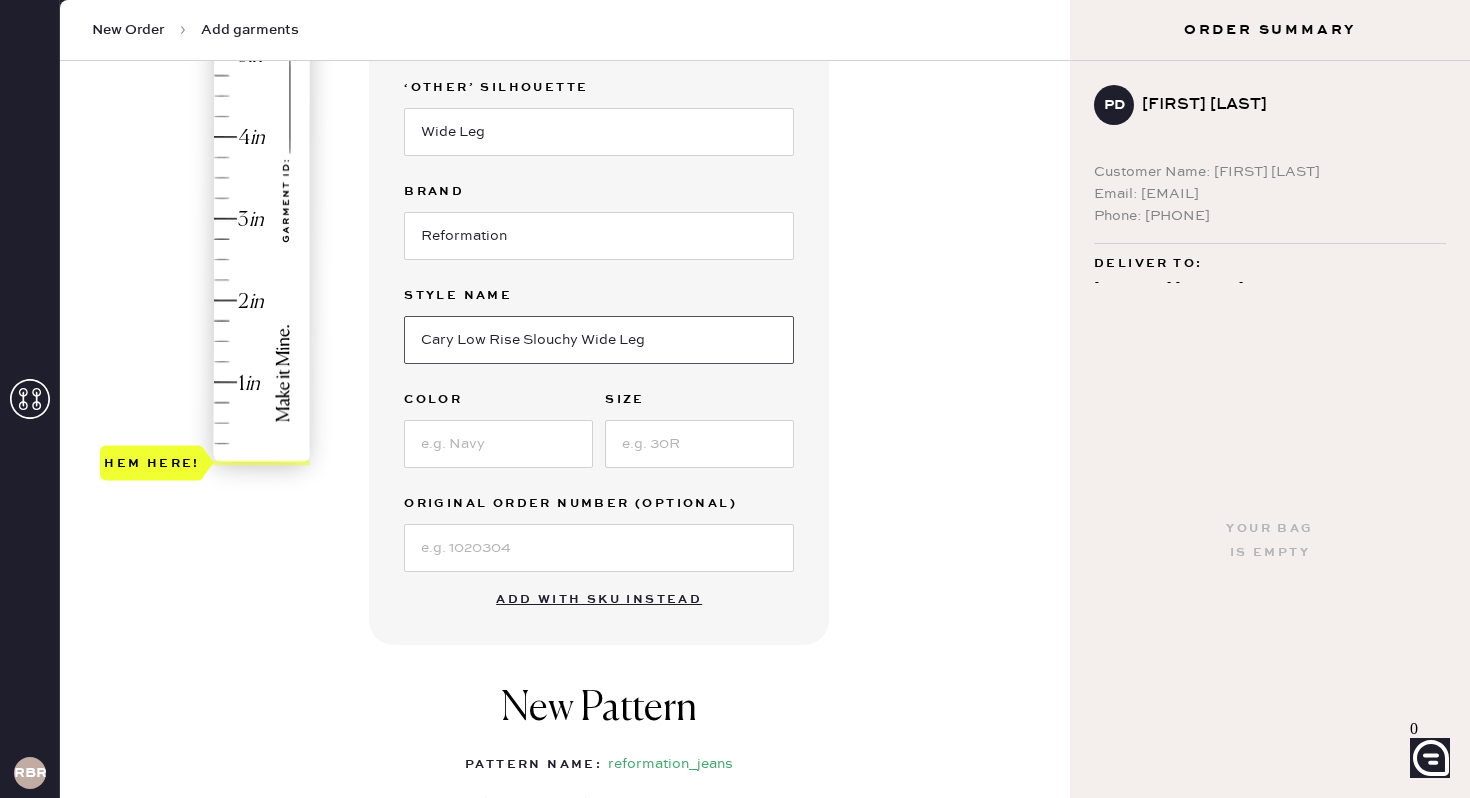 scroll, scrollTop: 408, scrollLeft: 0, axis: vertical 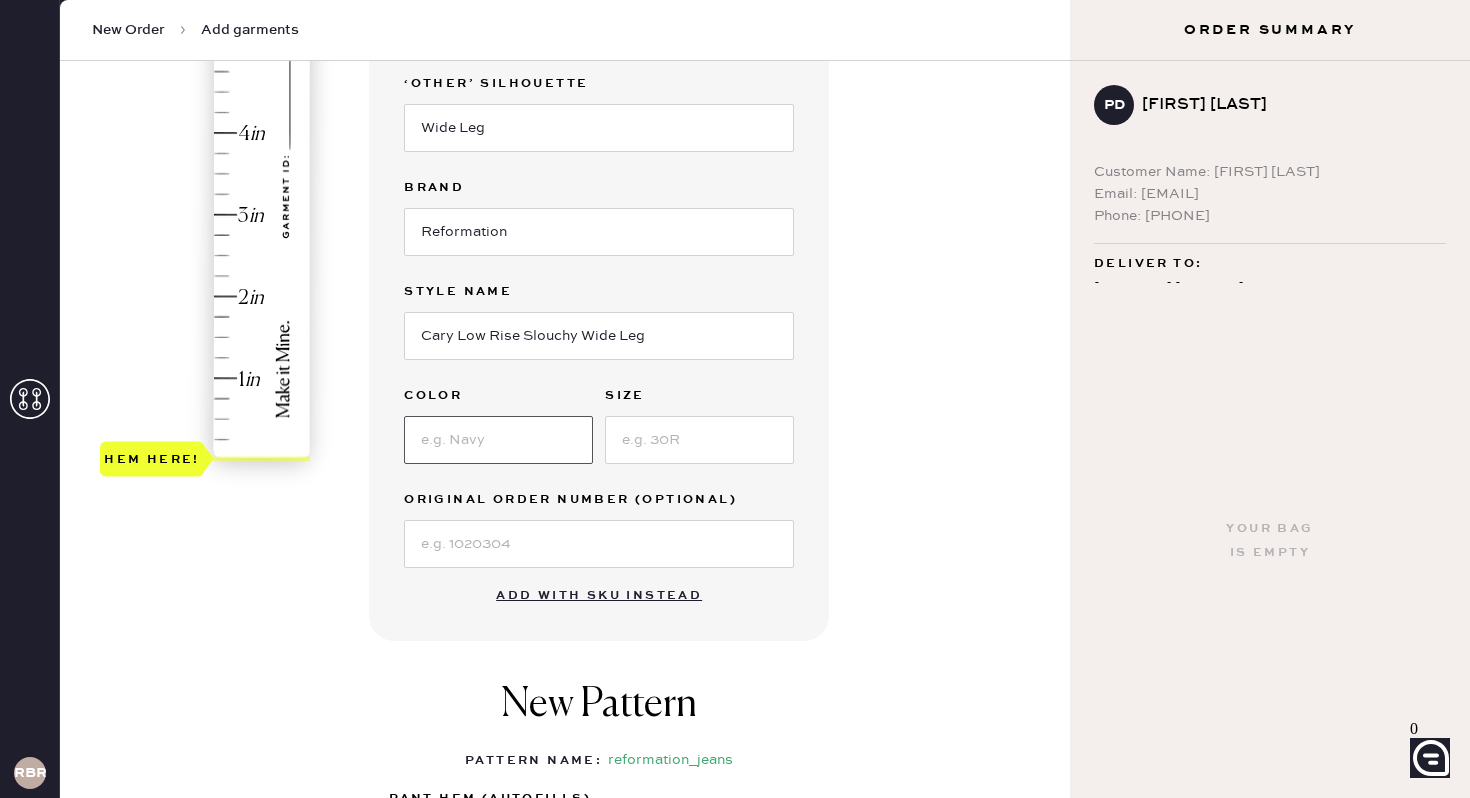 click at bounding box center [498, 440] 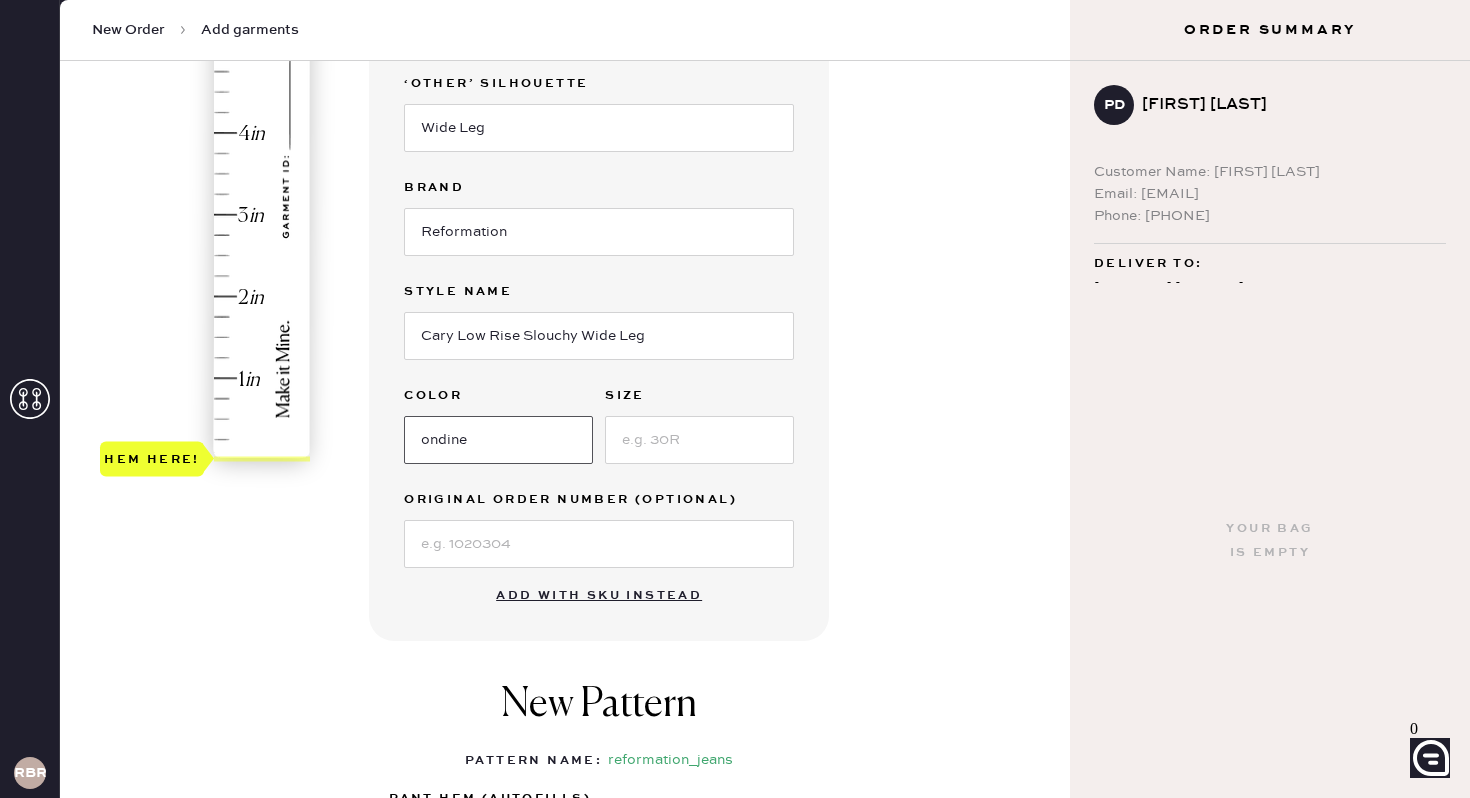 type on "ondine" 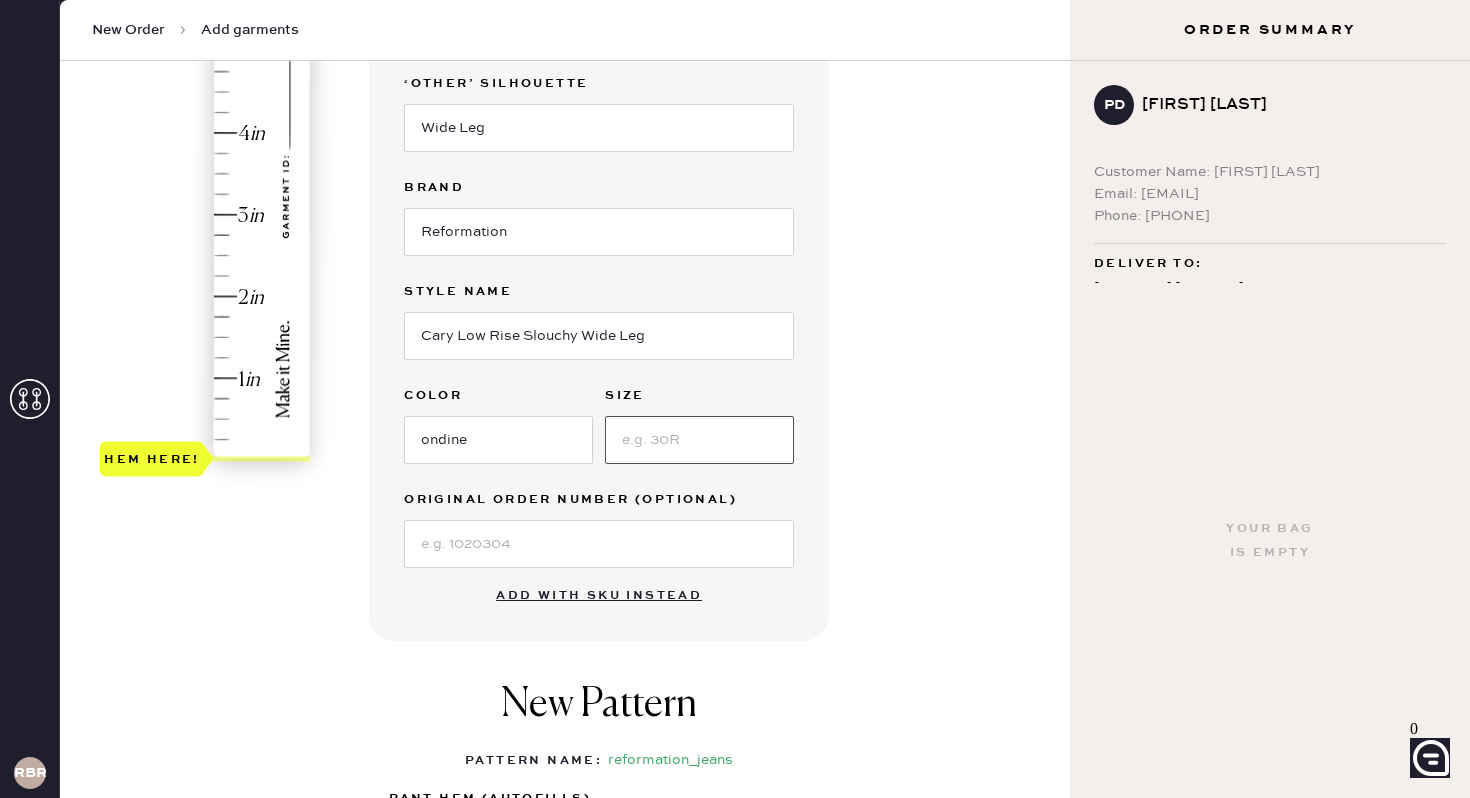 click at bounding box center [699, 440] 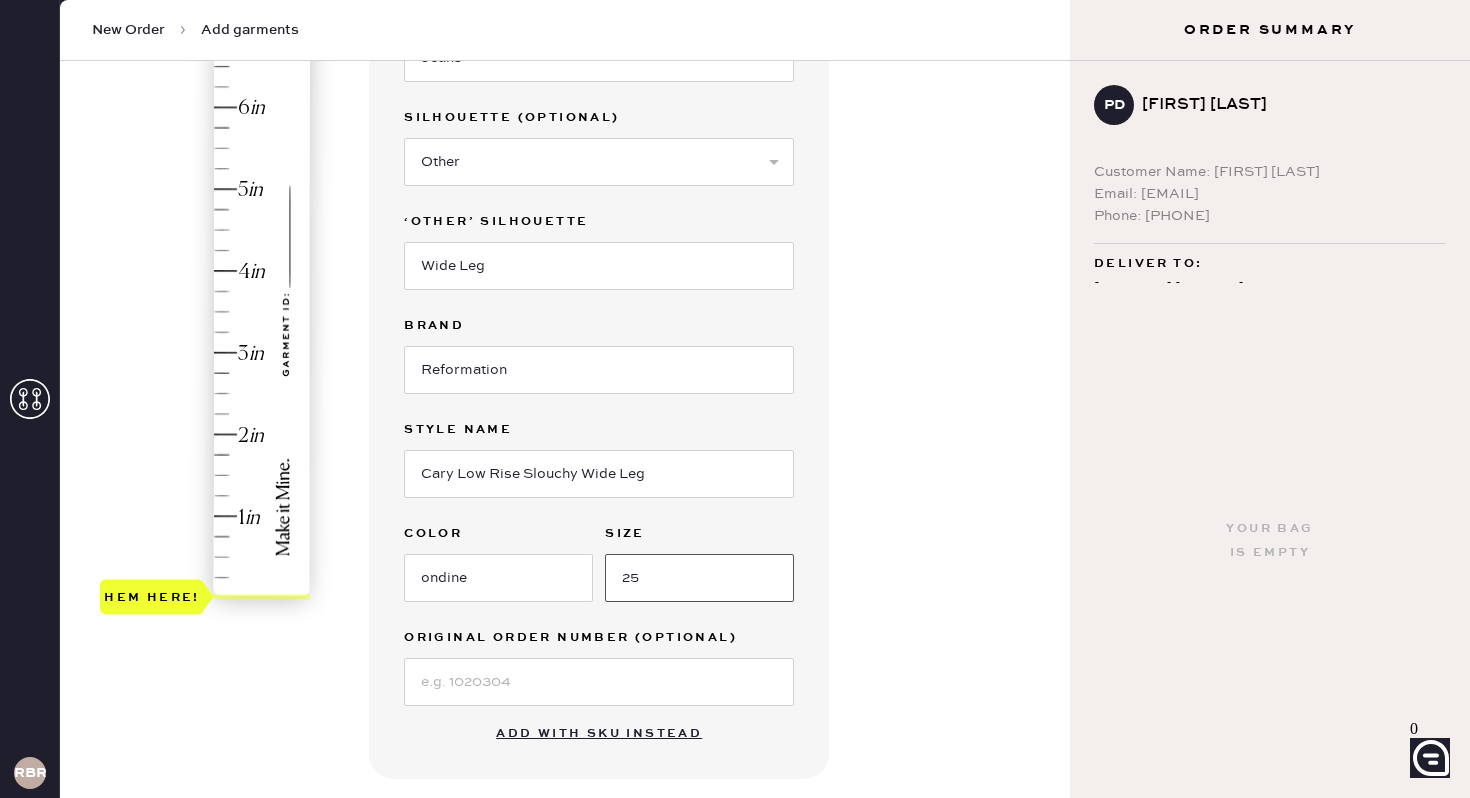scroll, scrollTop: 262, scrollLeft: 0, axis: vertical 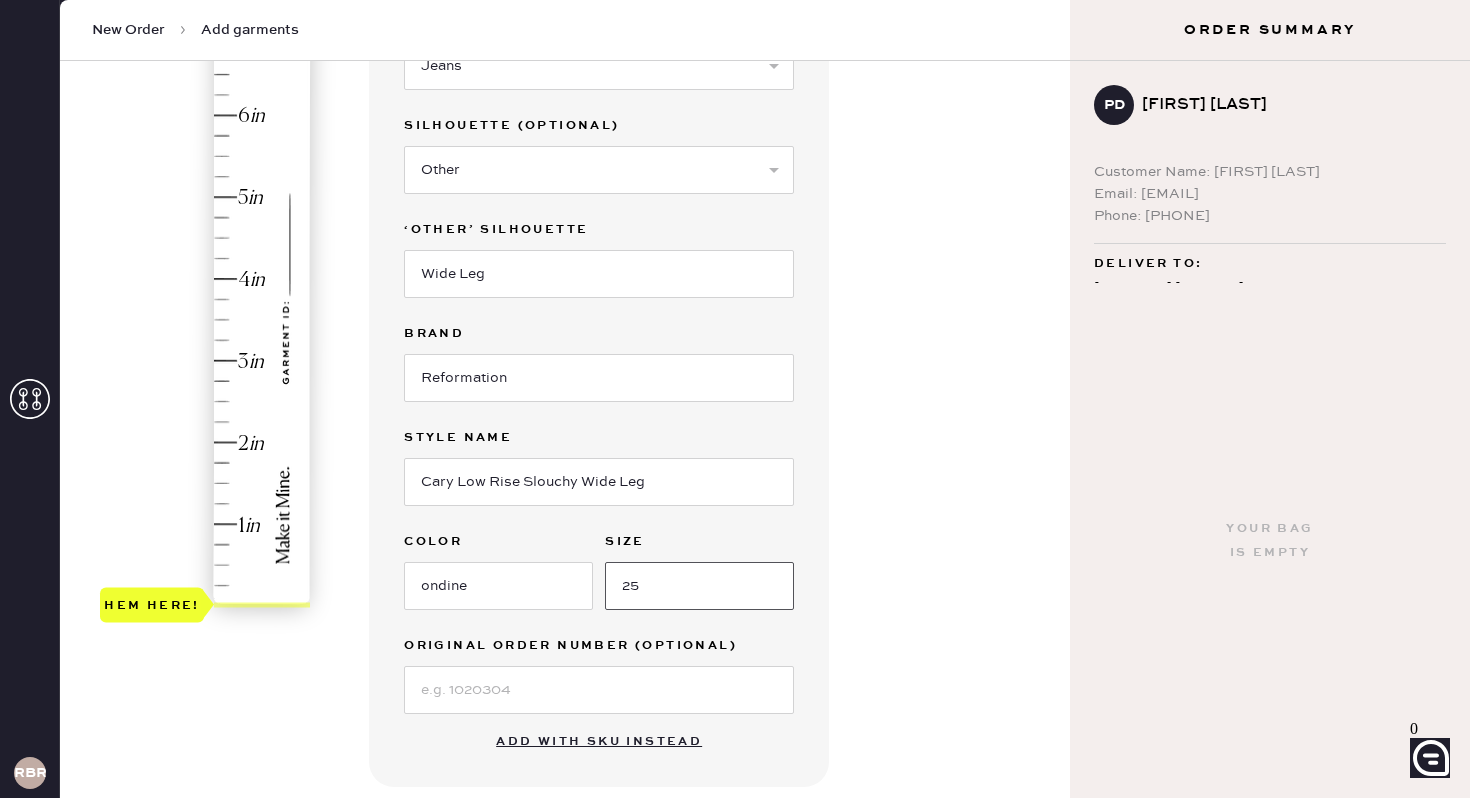 type on "25" 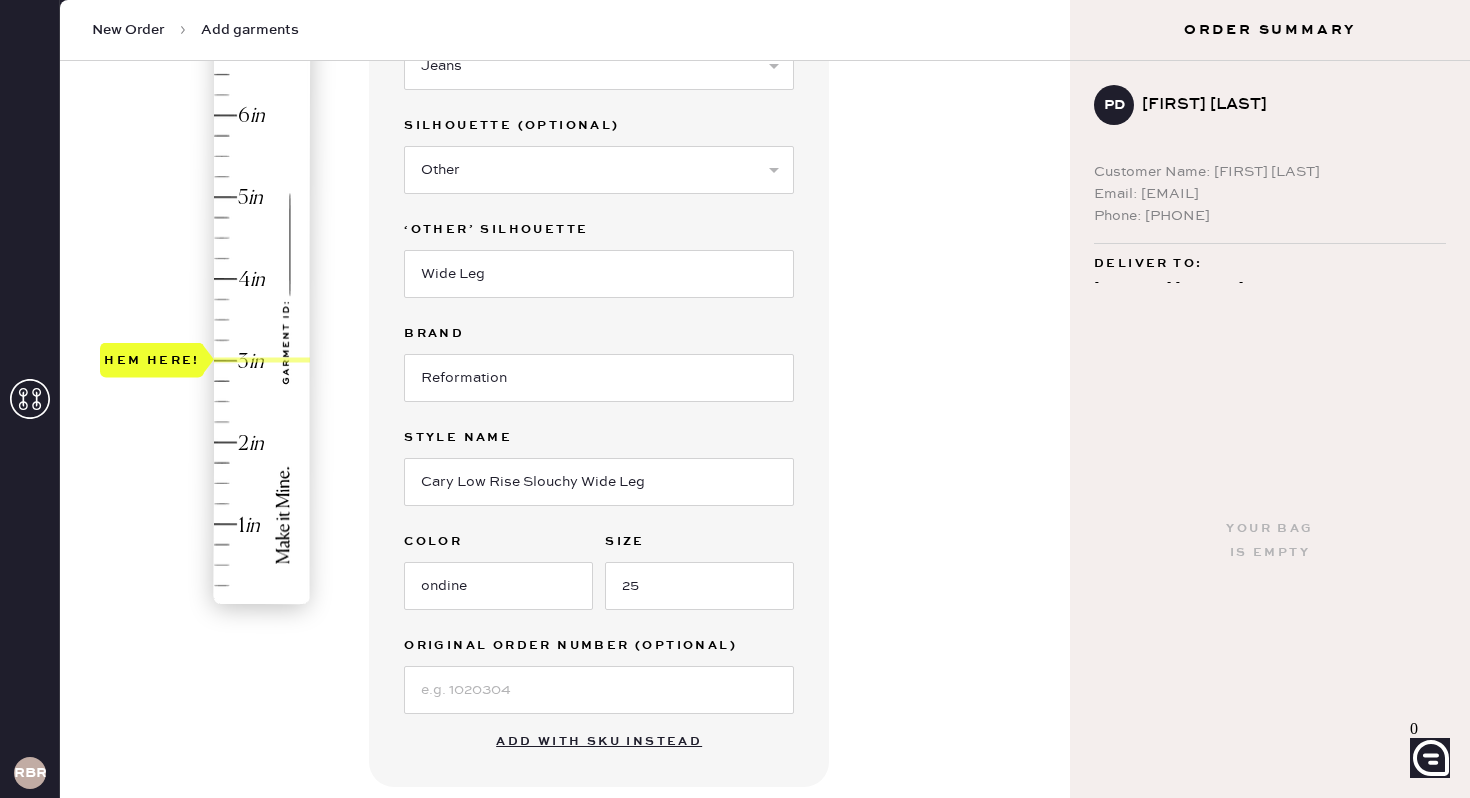 click on "Hem here!" at bounding box center (206, 320) 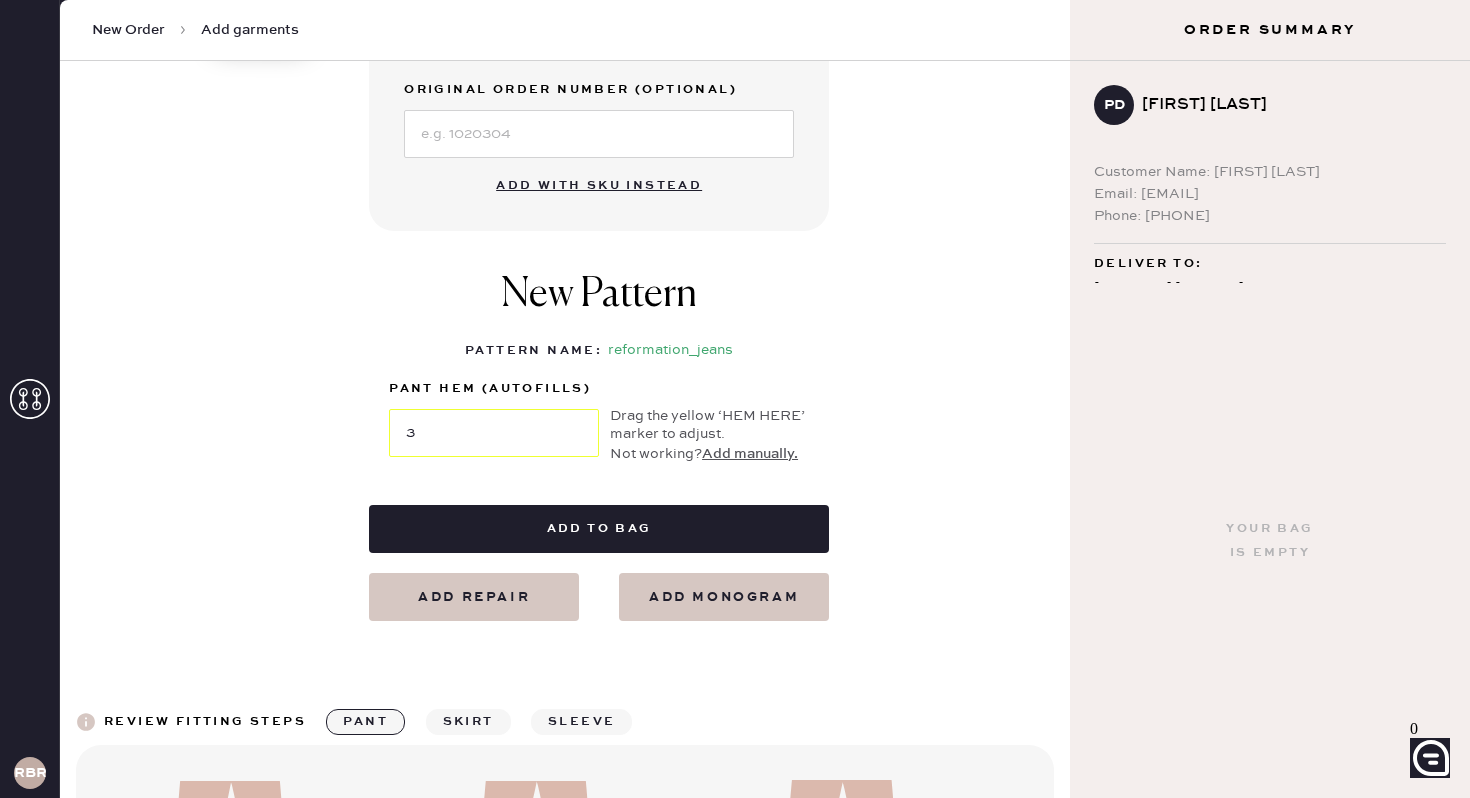 scroll, scrollTop: 853, scrollLeft: 0, axis: vertical 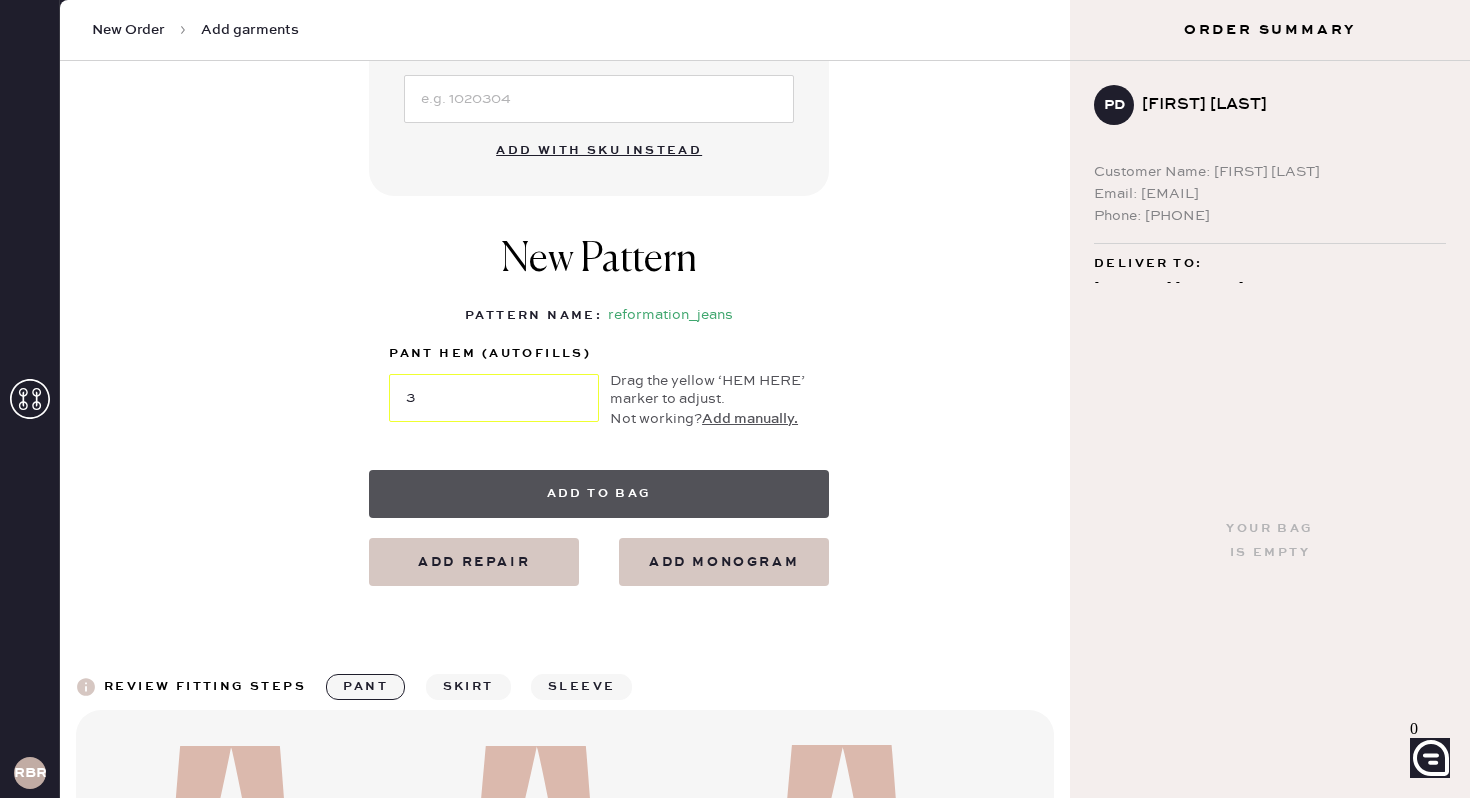 click on "Add to bag" at bounding box center [599, 494] 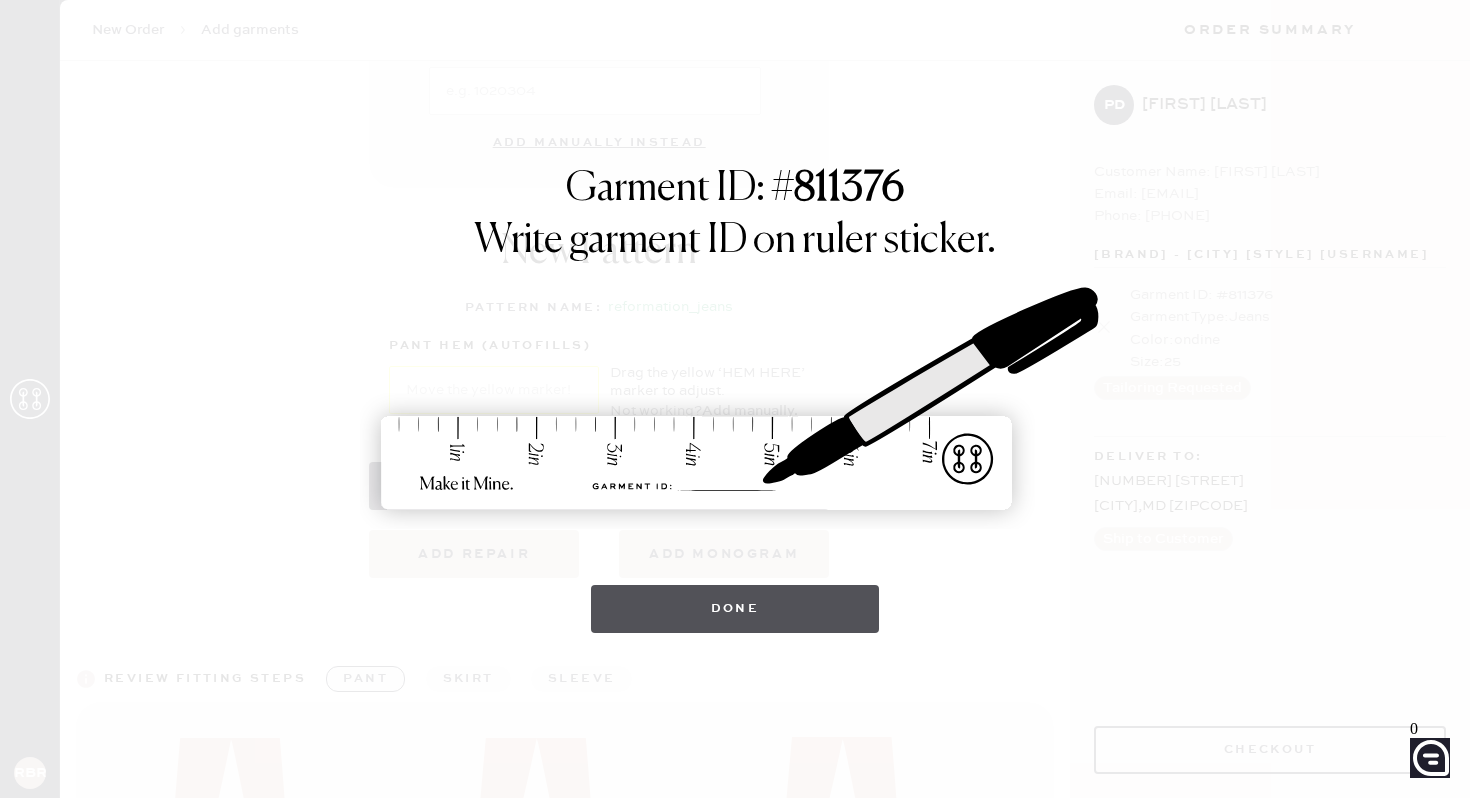click on "Done" at bounding box center (735, 609) 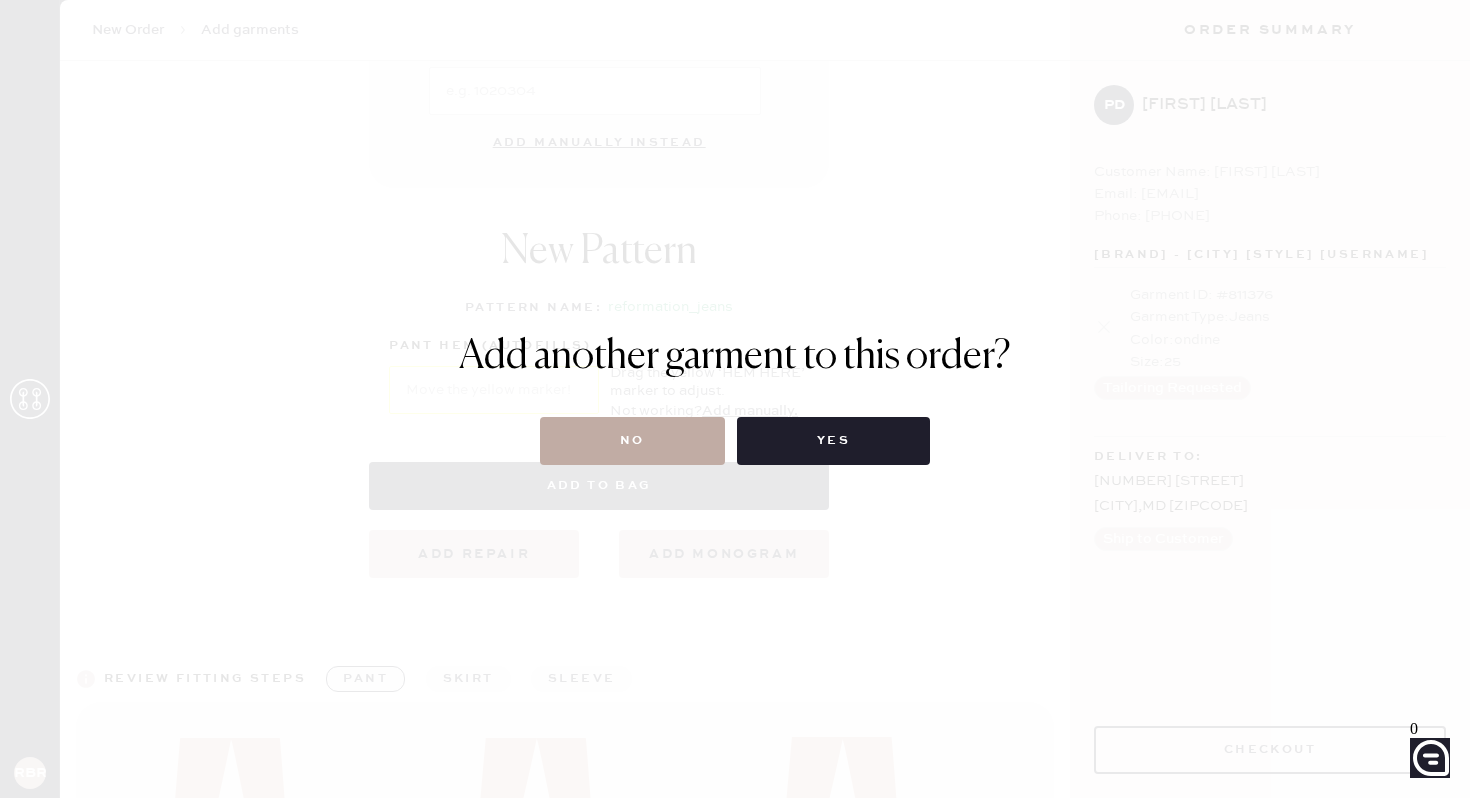 click on "No" at bounding box center [632, 441] 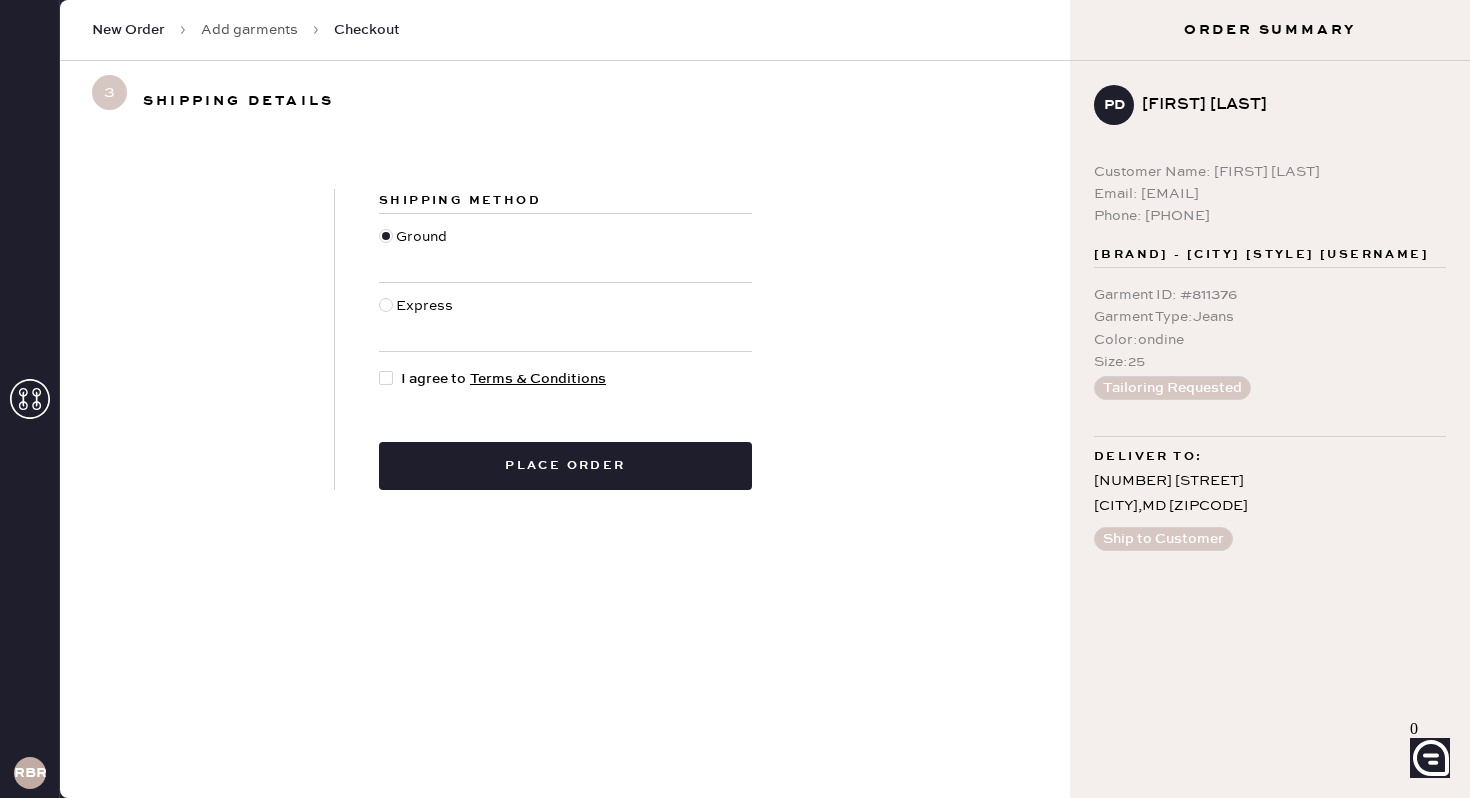 click at bounding box center (386, 378) 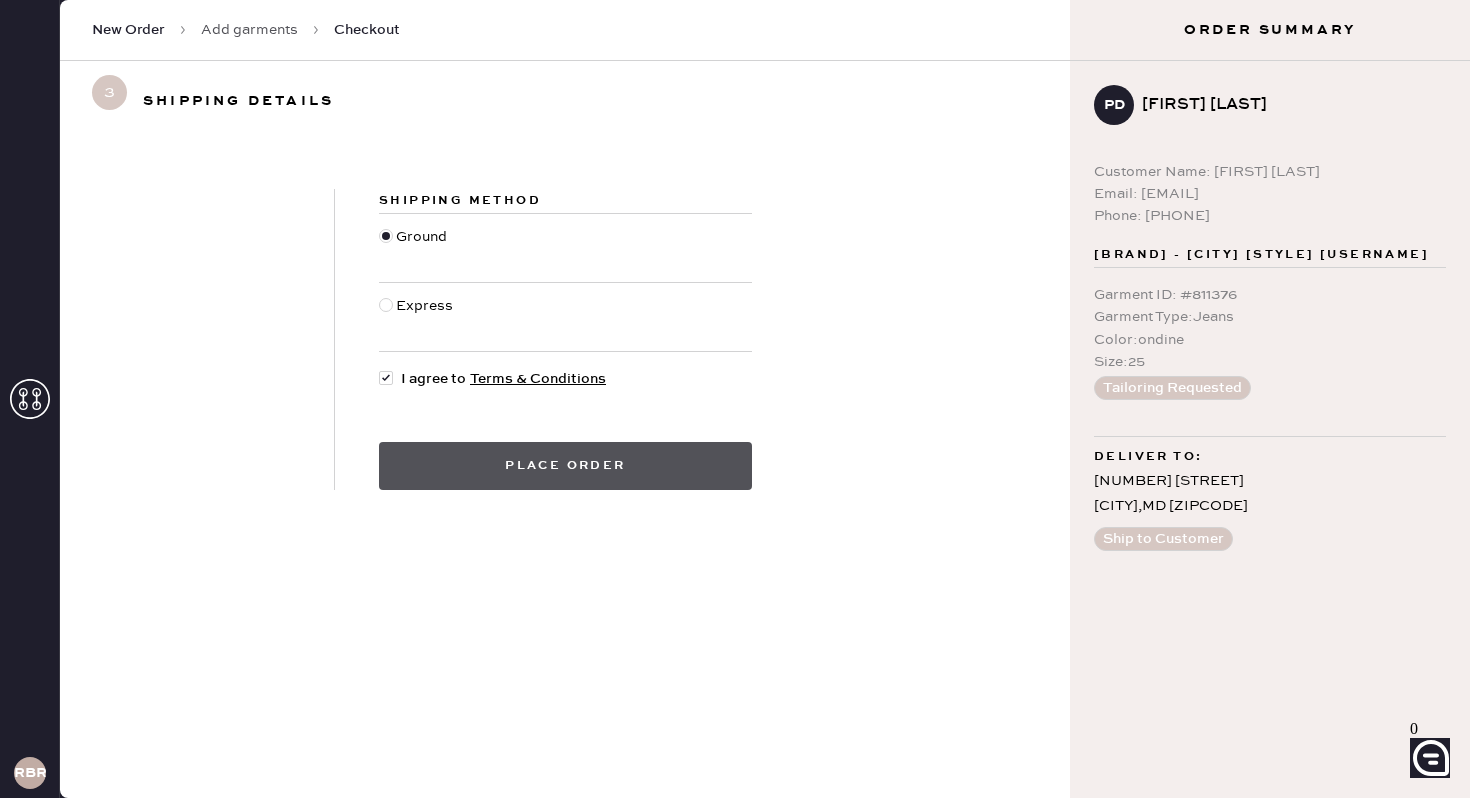click on "Place order" at bounding box center (565, 466) 